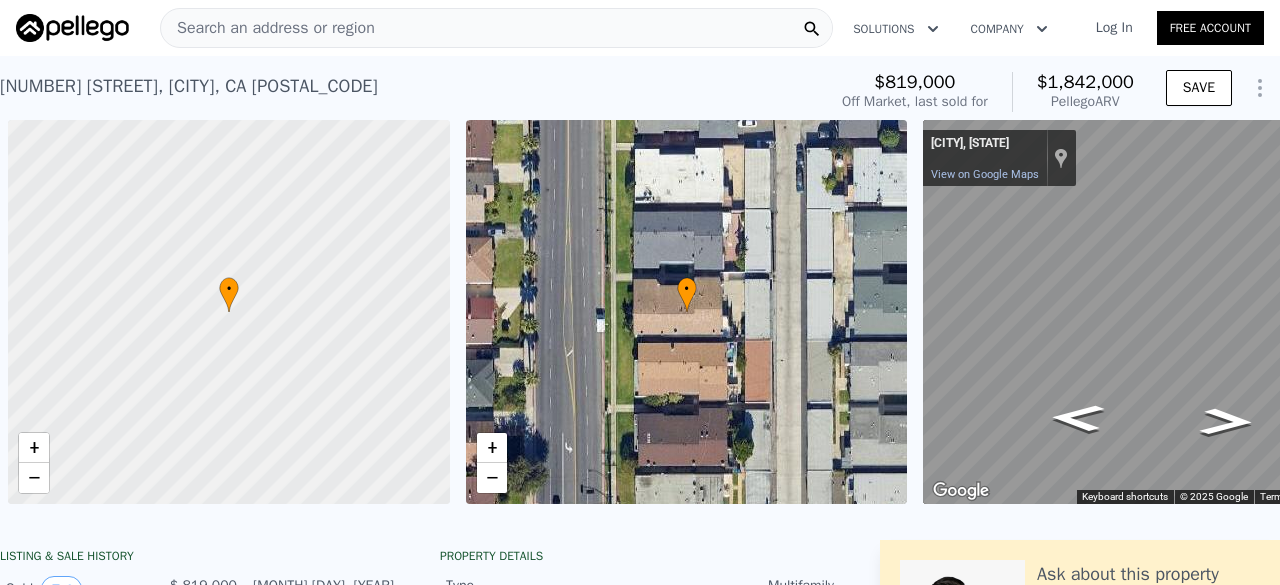 click on "Search an address or region" at bounding box center [268, 28] 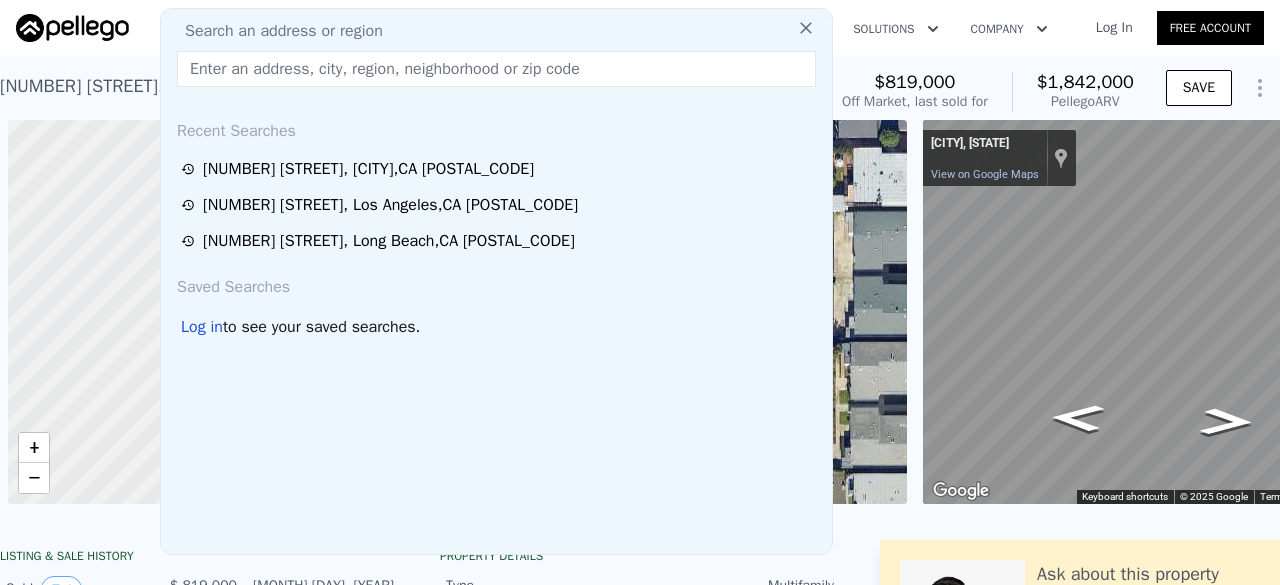 scroll, scrollTop: 0, scrollLeft: 116, axis: horizontal 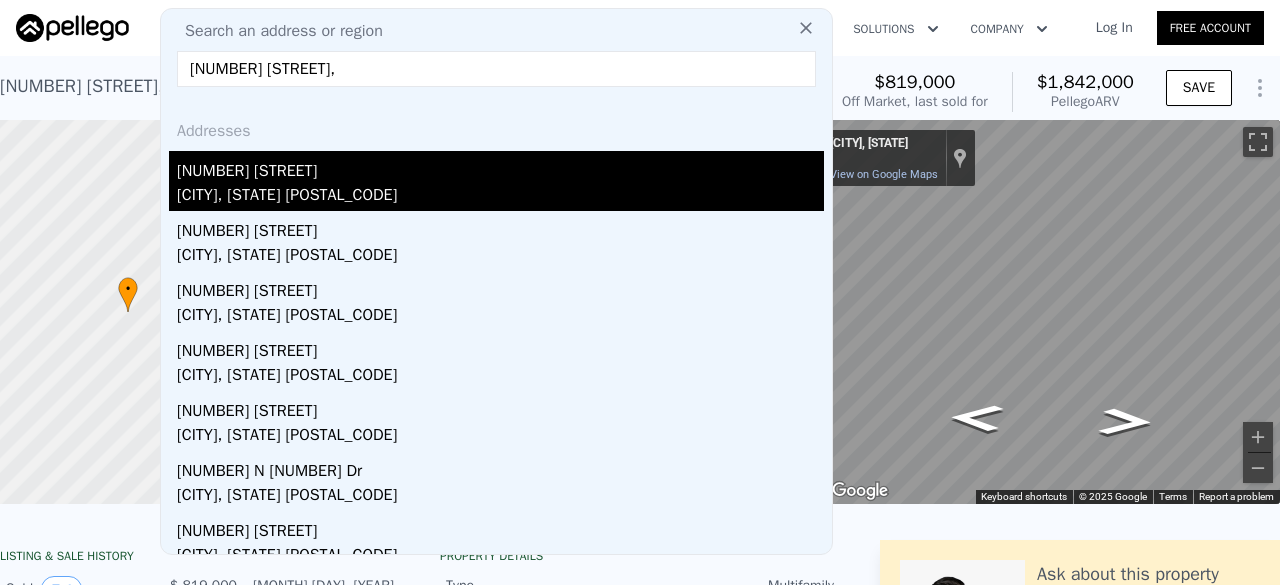 type on "[NUMBER] [STREET]," 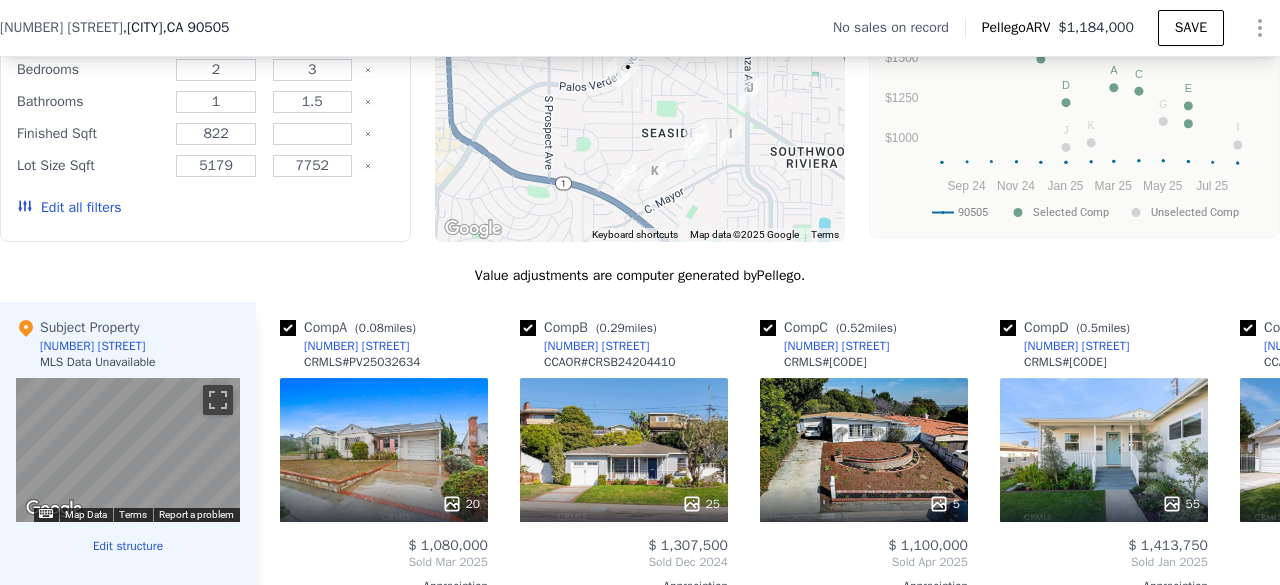scroll, scrollTop: 1696, scrollLeft: 0, axis: vertical 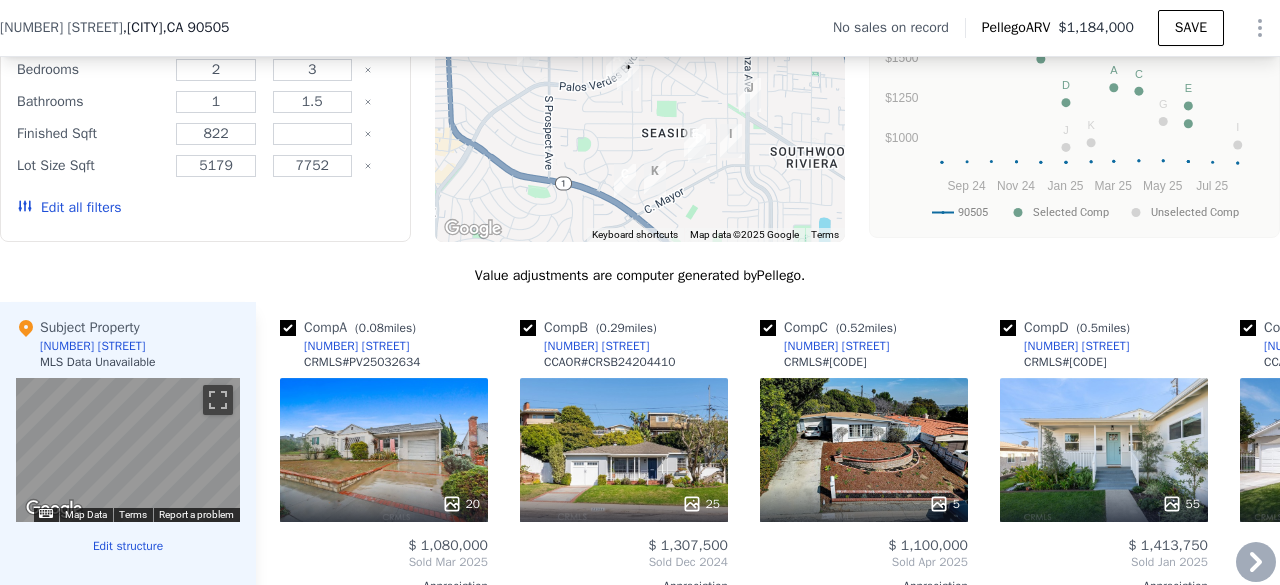 click on "20" at bounding box center (384, 450) 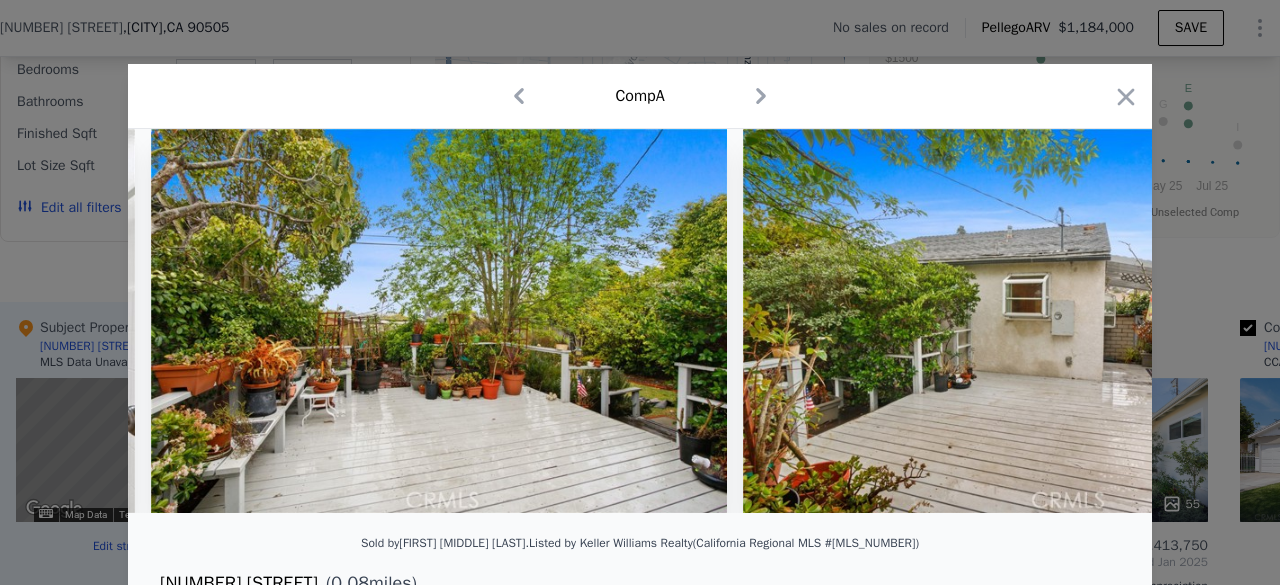scroll, scrollTop: 0, scrollLeft: 8263, axis: horizontal 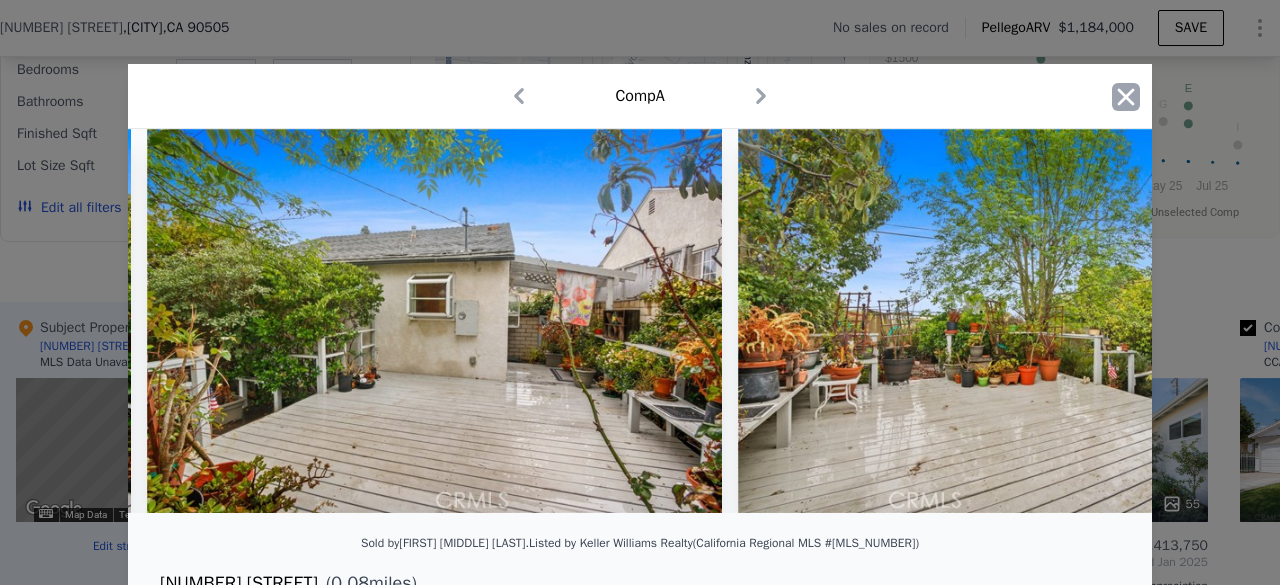 click 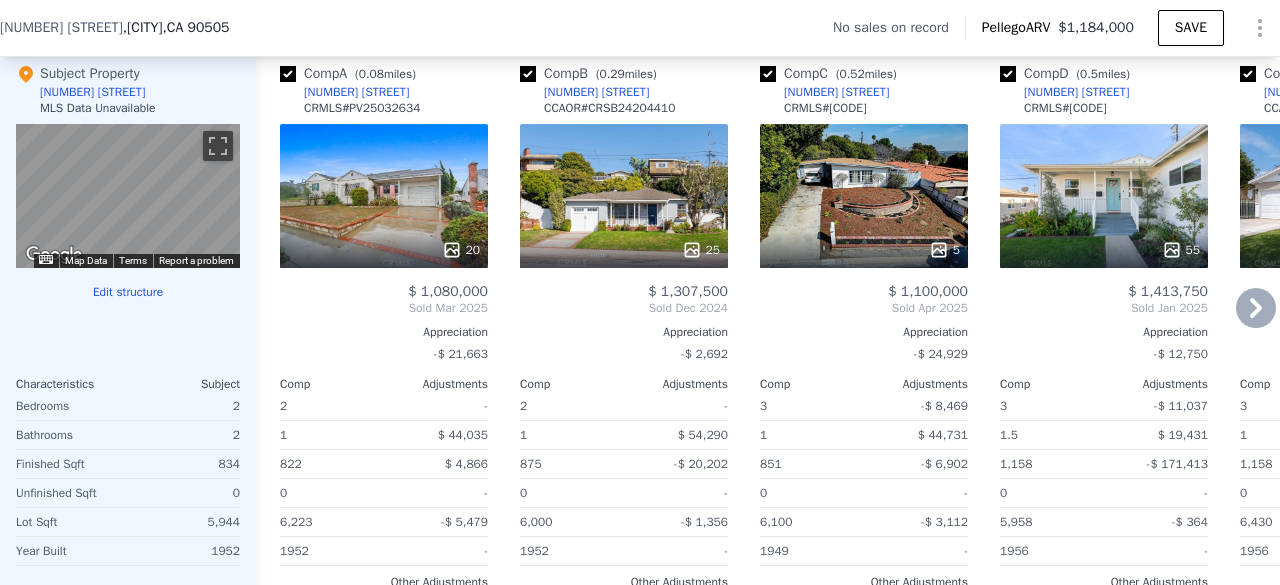 scroll, scrollTop: 1952, scrollLeft: 0, axis: vertical 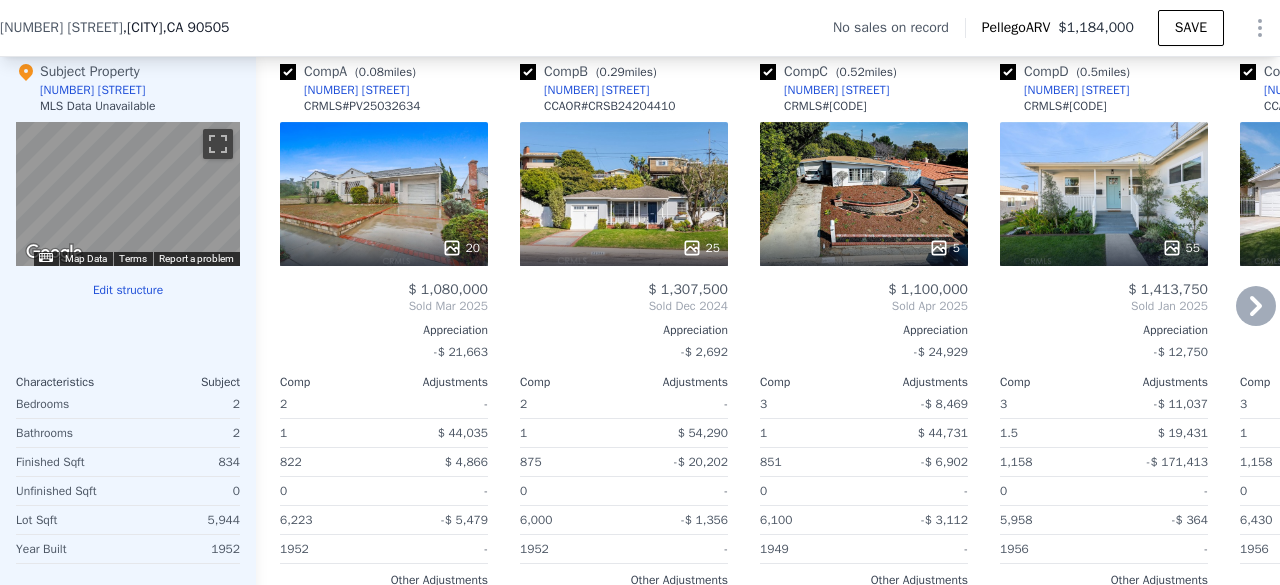 click on "25" at bounding box center (624, 194) 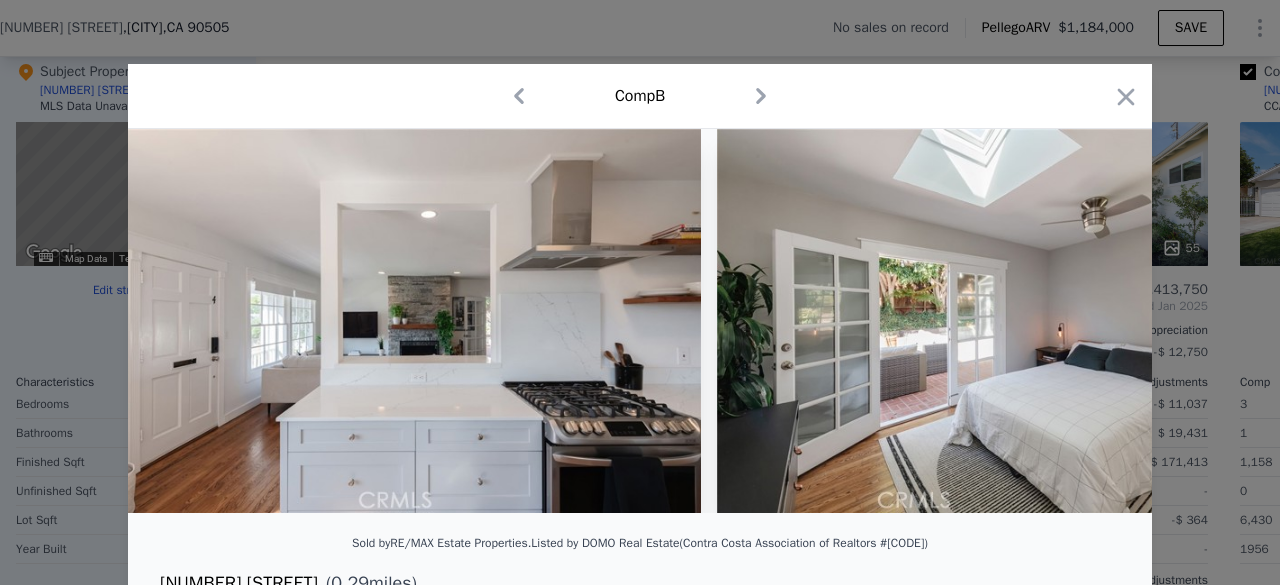 scroll, scrollTop: 0, scrollLeft: 5502, axis: horizontal 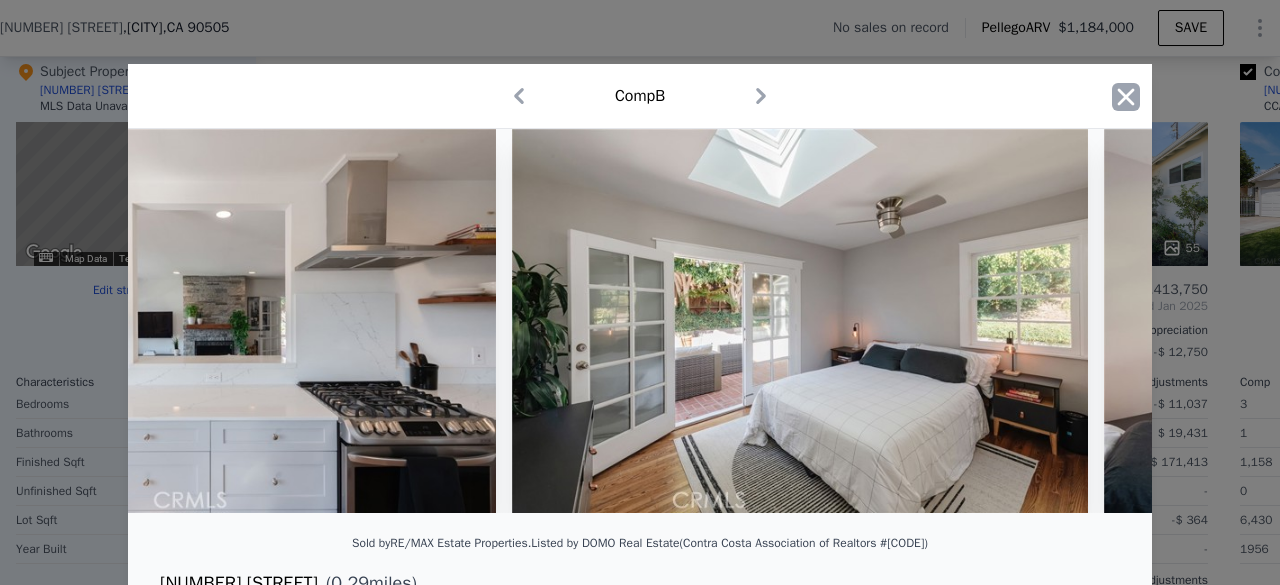 click 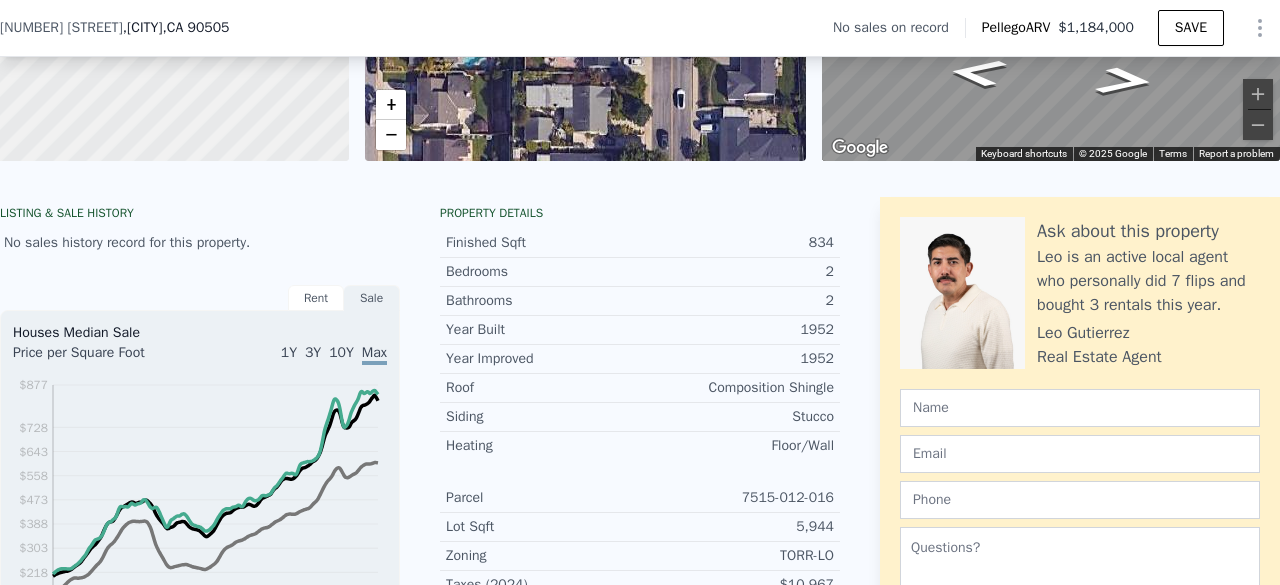 scroll, scrollTop: 0, scrollLeft: 0, axis: both 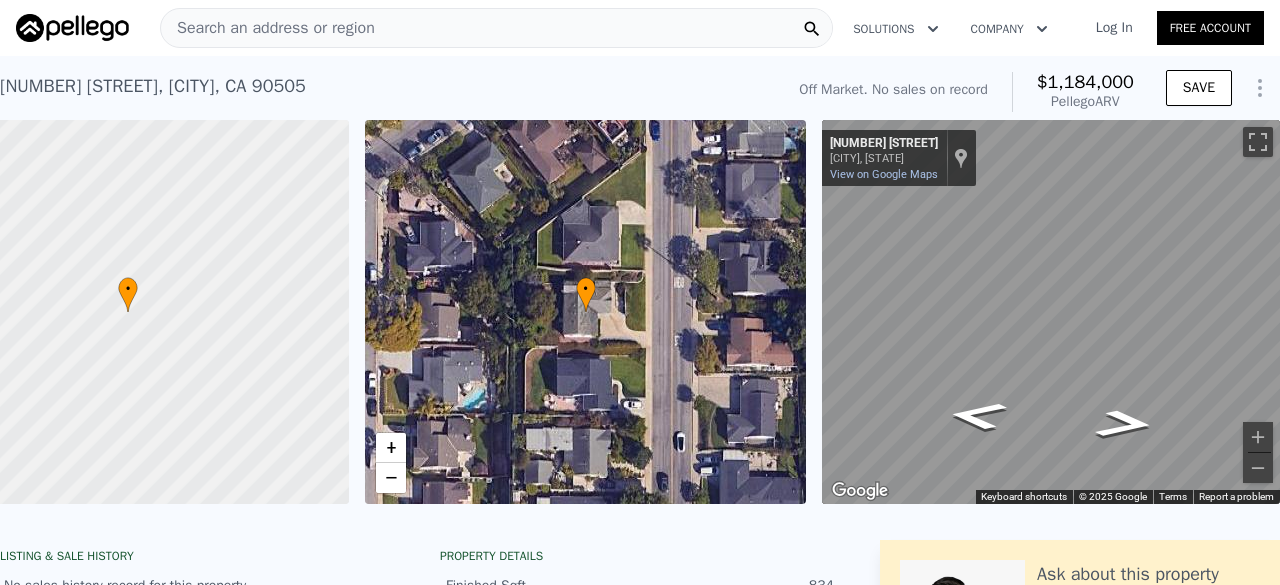 click on "Search an address or region" at bounding box center (496, 28) 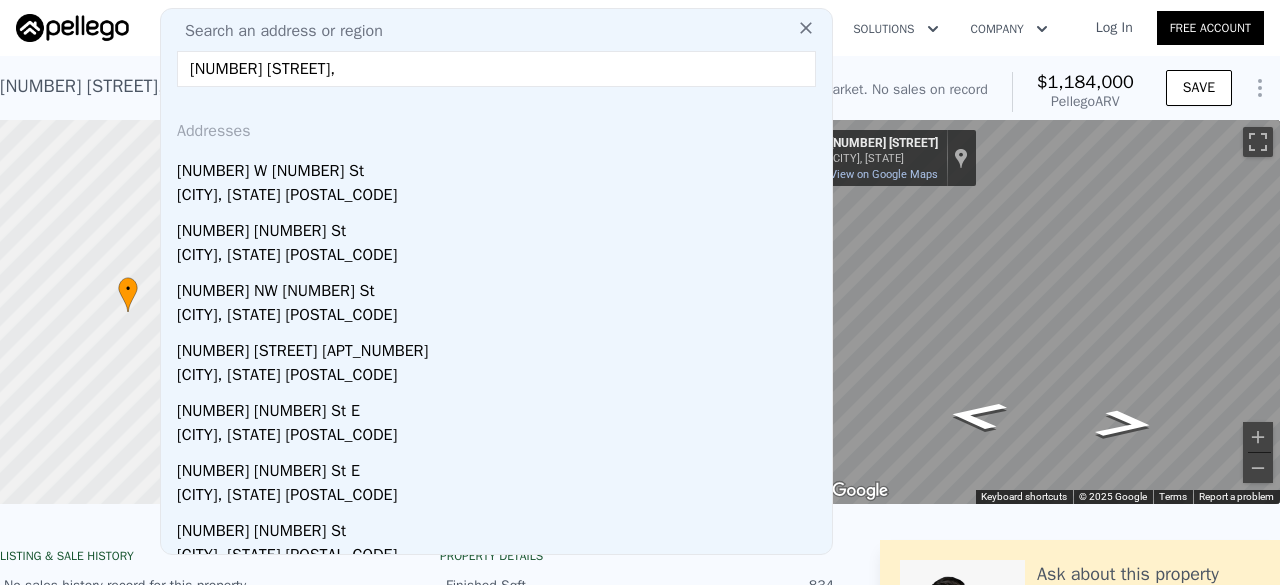type on "[NUMBER] [STREET]," 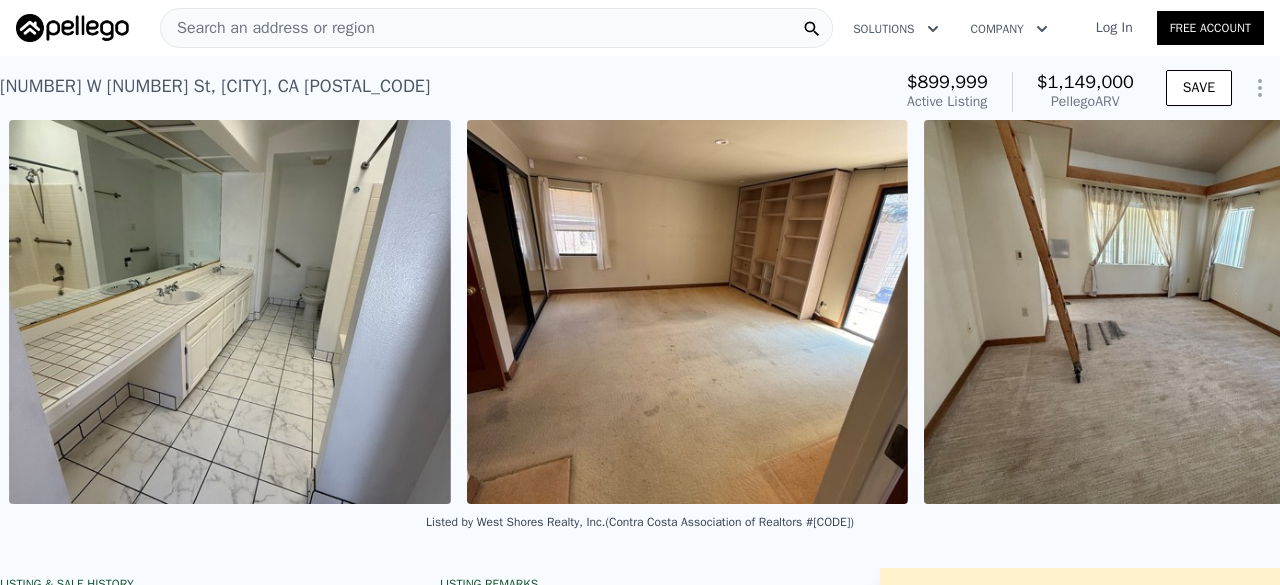 scroll, scrollTop: 0, scrollLeft: 3731, axis: horizontal 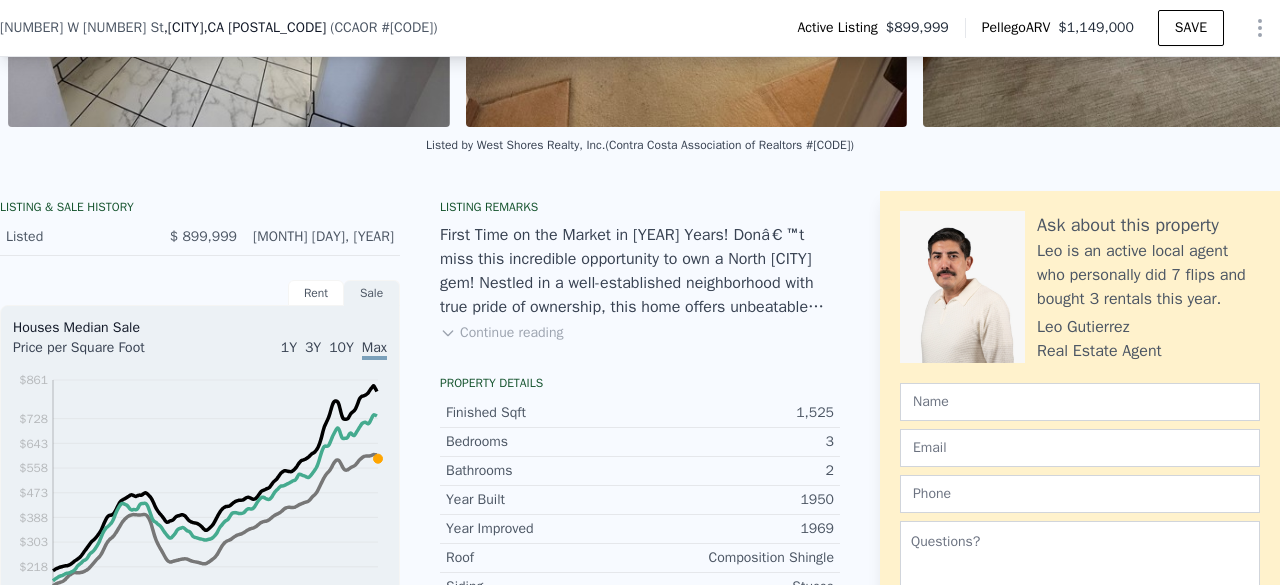 click on "Continue reading" at bounding box center (501, 333) 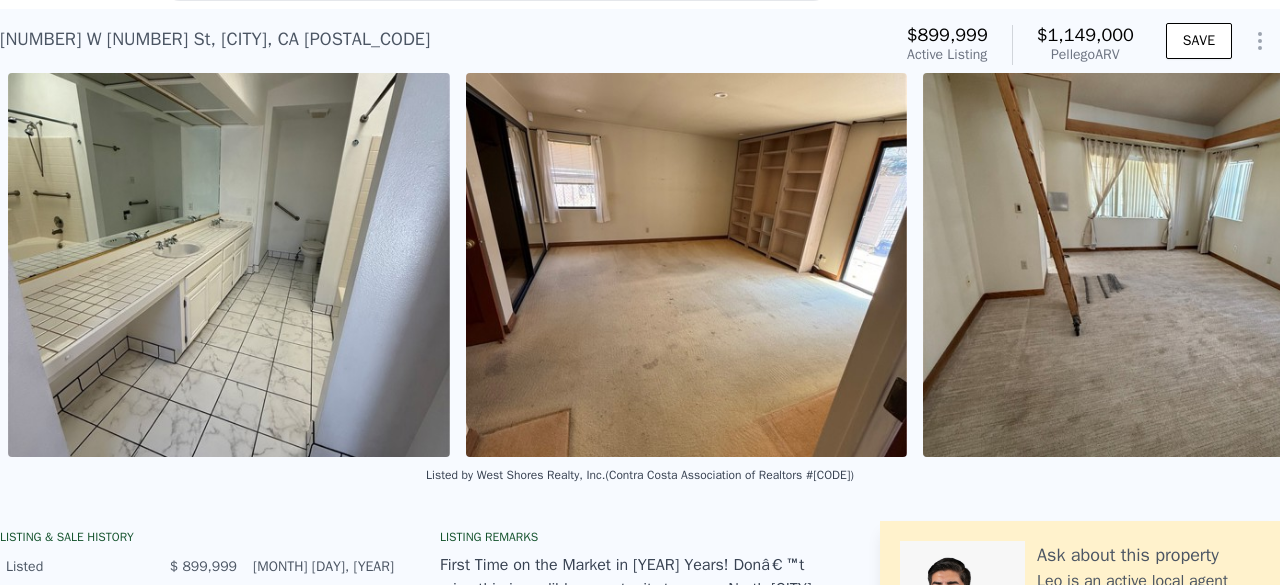 scroll, scrollTop: 42, scrollLeft: 0, axis: vertical 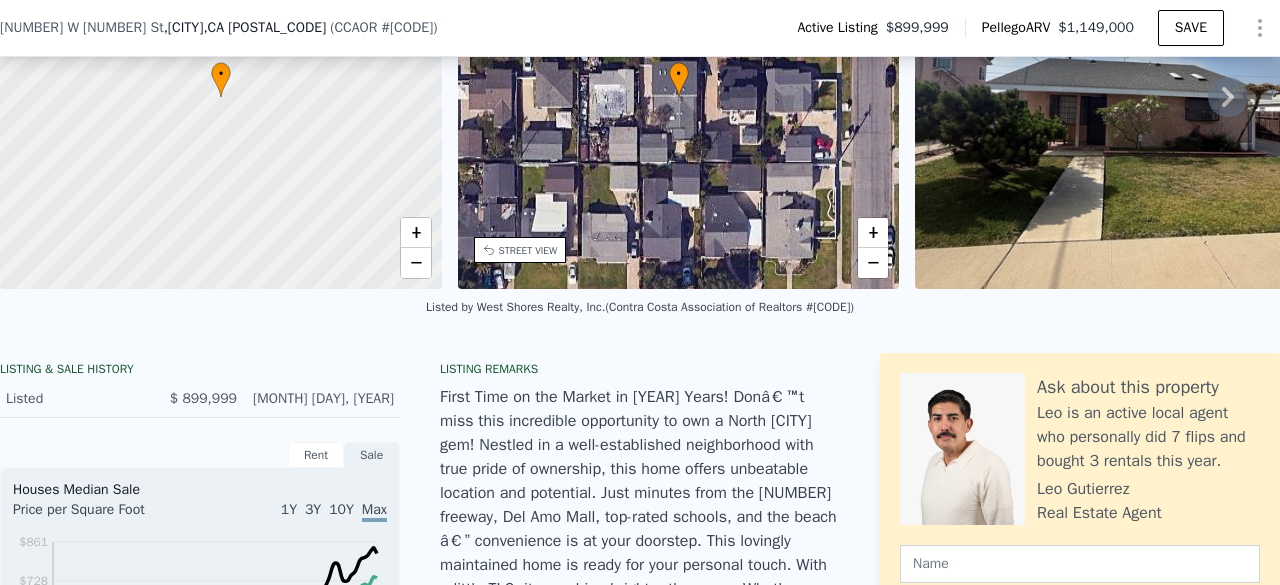 drag, startPoint x: 790, startPoint y: 321, endPoint x: 847, endPoint y: 331, distance: 57.870544 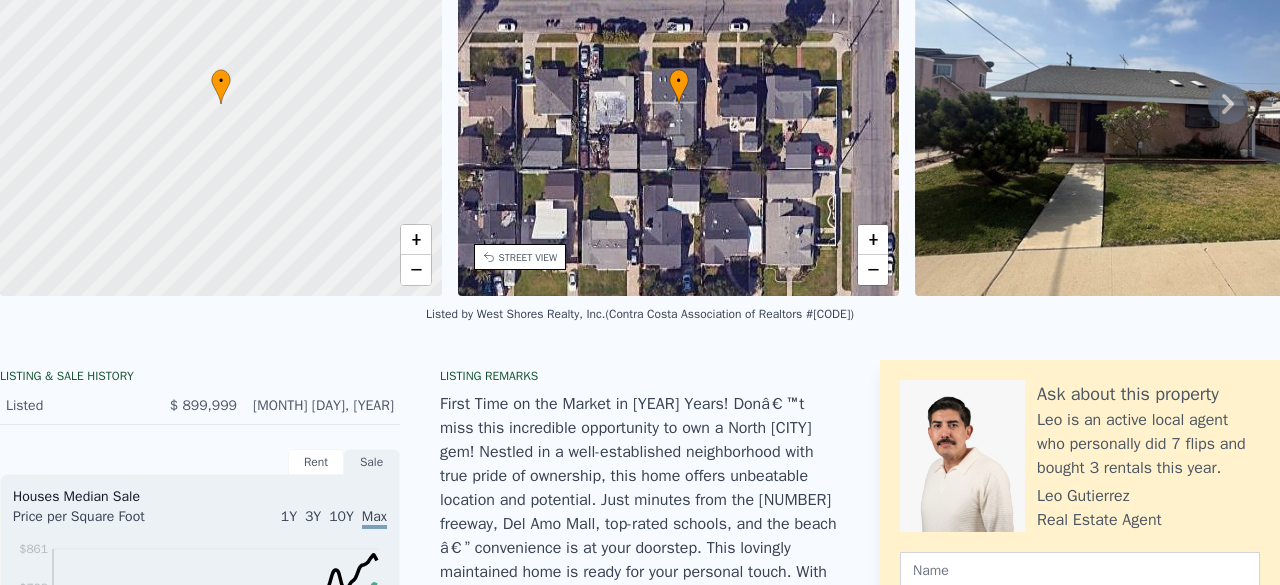 scroll, scrollTop: 0, scrollLeft: 0, axis: both 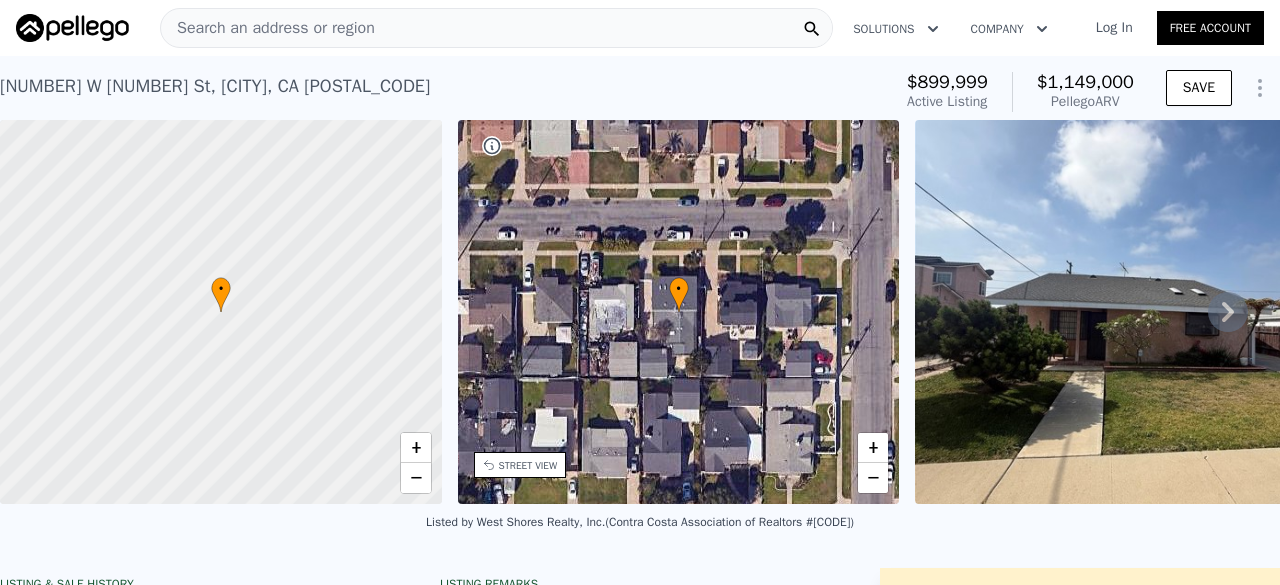 click on "Search an address or region" at bounding box center (268, 28) 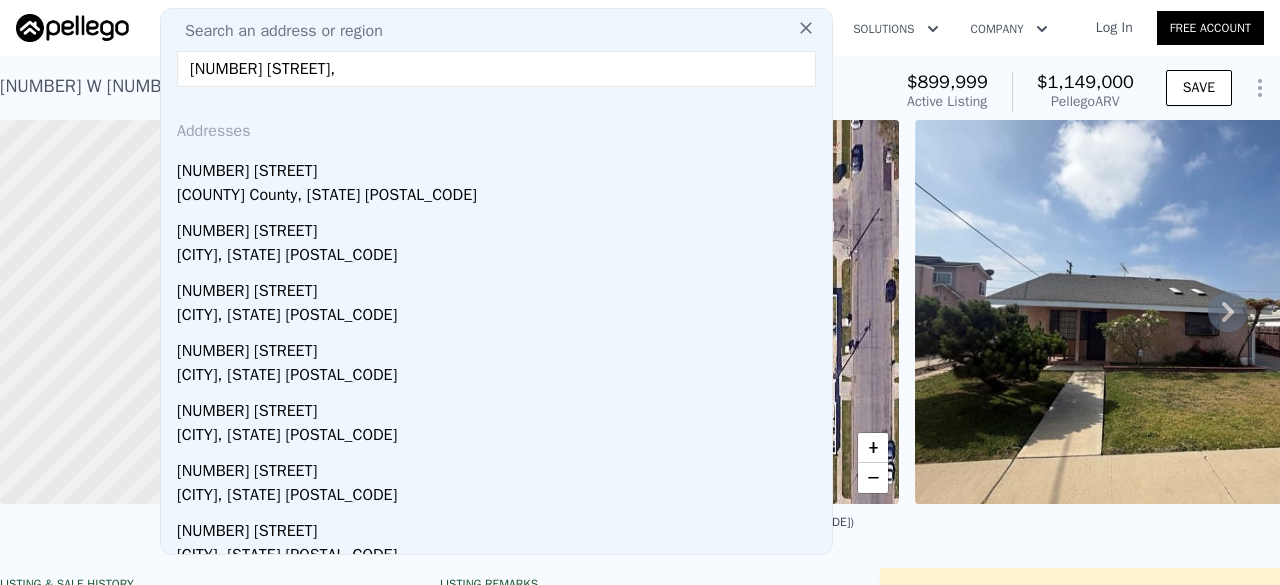 type on "[NUMBER] [STREET]," 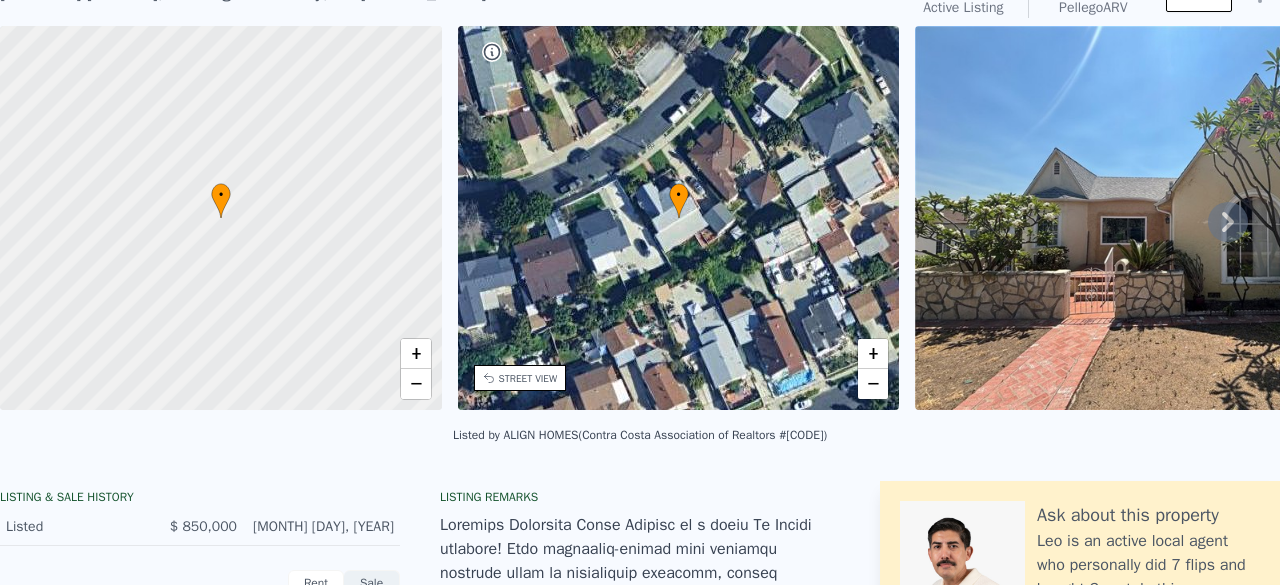 scroll, scrollTop: 0, scrollLeft: 0, axis: both 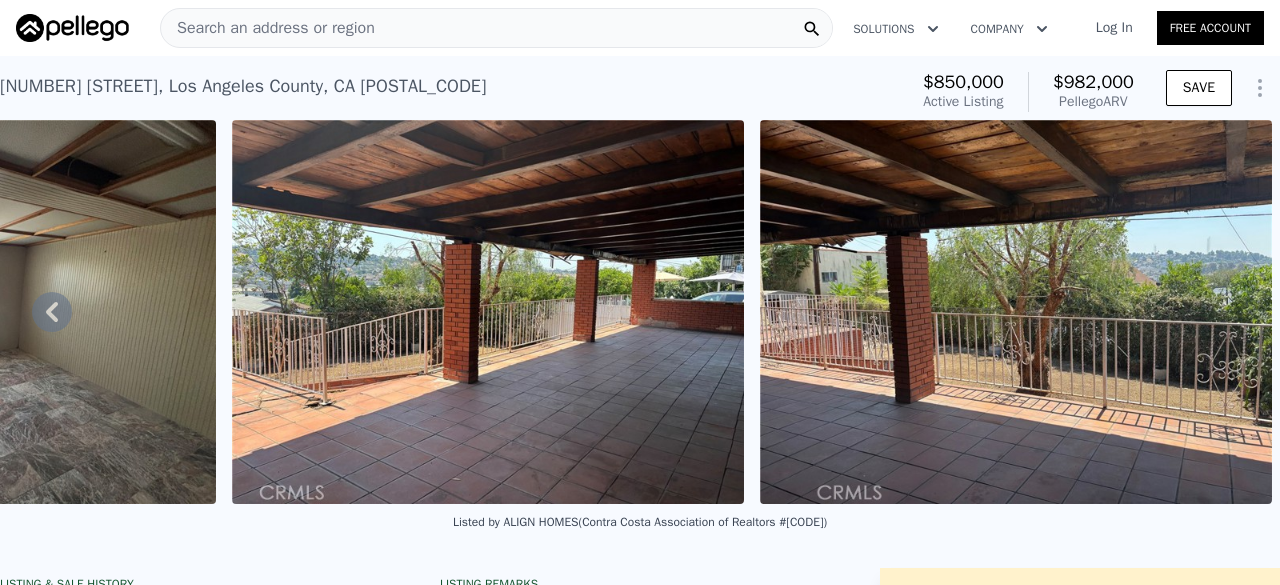 click on "Search an address or region" at bounding box center [268, 28] 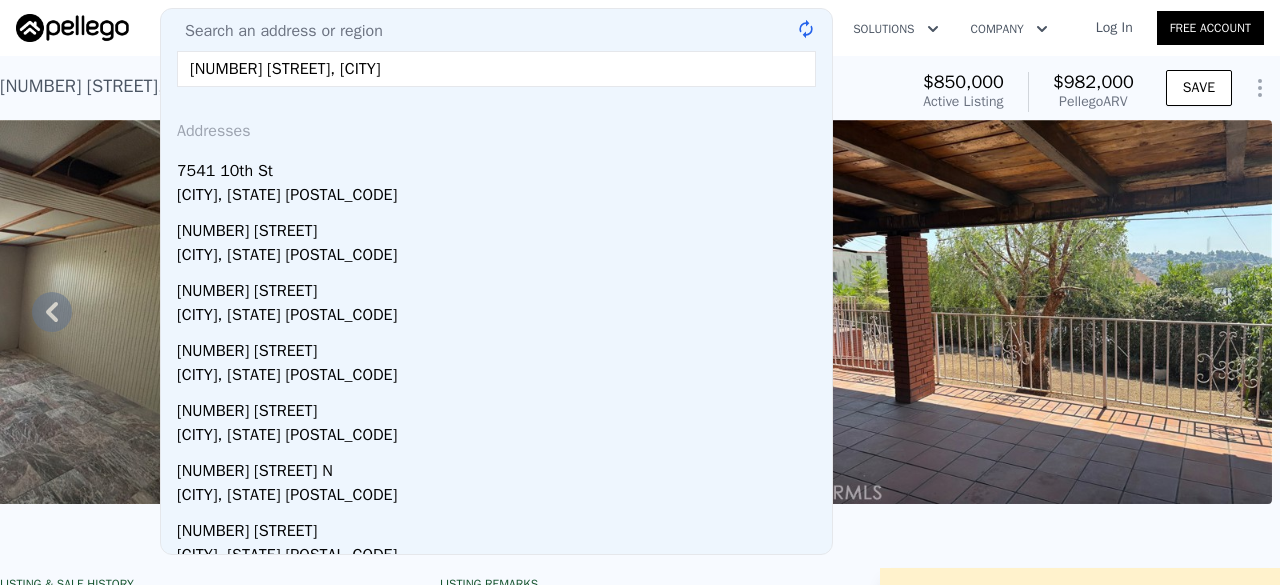 type on "[NUMBER] [STREET], [CITY]" 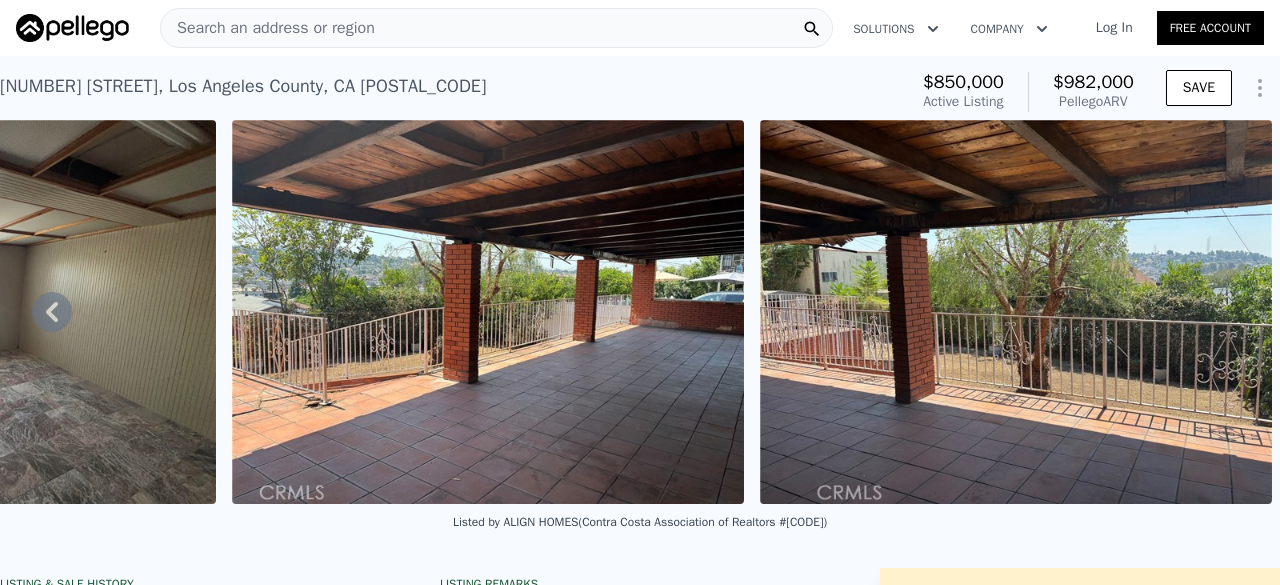 drag, startPoint x: 498, startPoint y: 5, endPoint x: 439, endPoint y: 37, distance: 67.11929 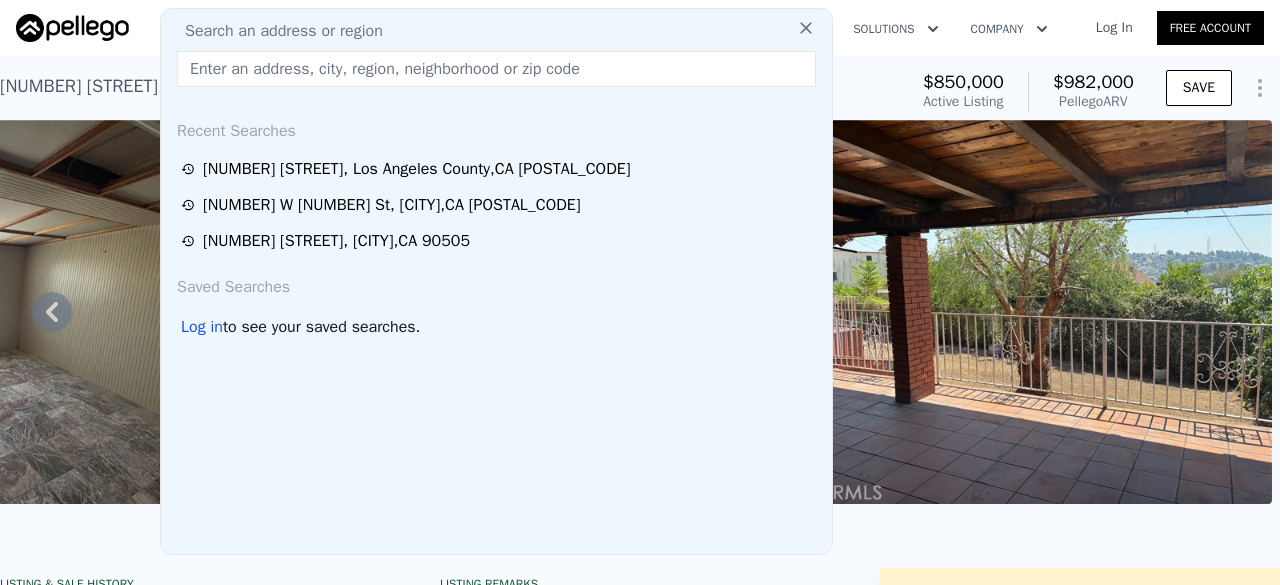 drag, startPoint x: 350, startPoint y: 44, endPoint x: 281, endPoint y: 67, distance: 72.73238 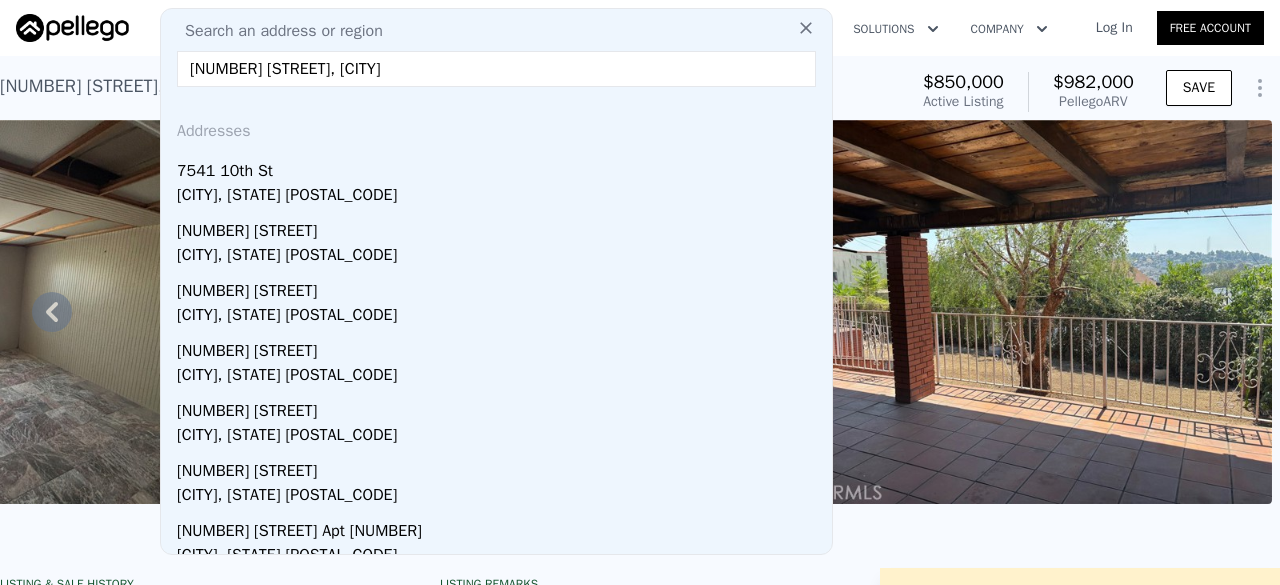 type on "[NUMBER] [STREET], [CITY]" 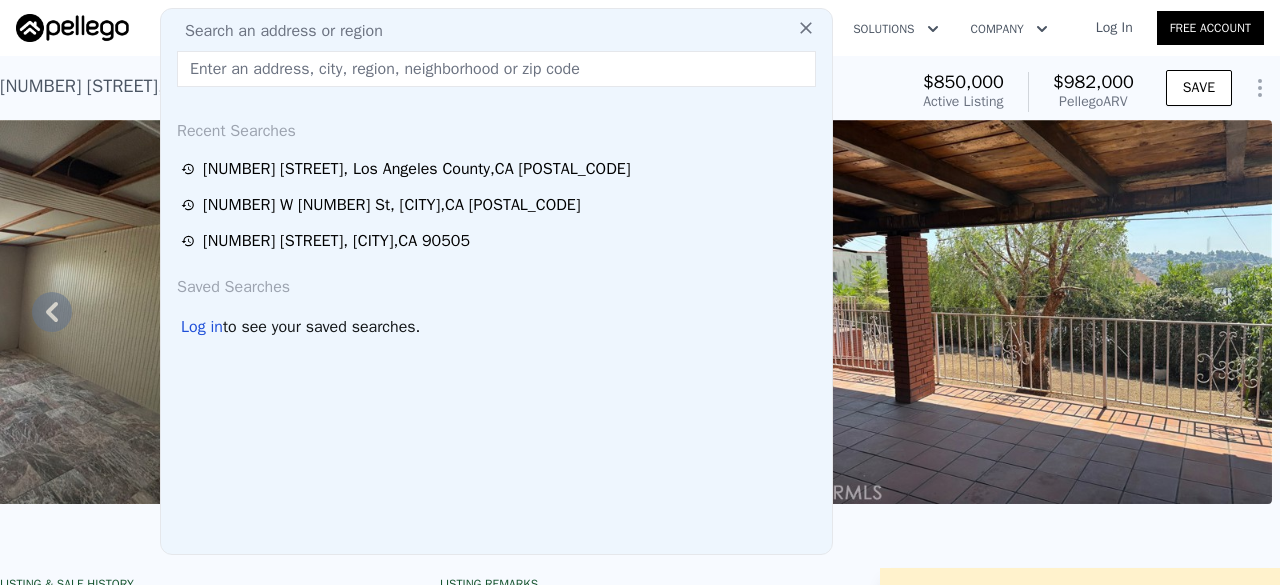 paste on "OC25178841" 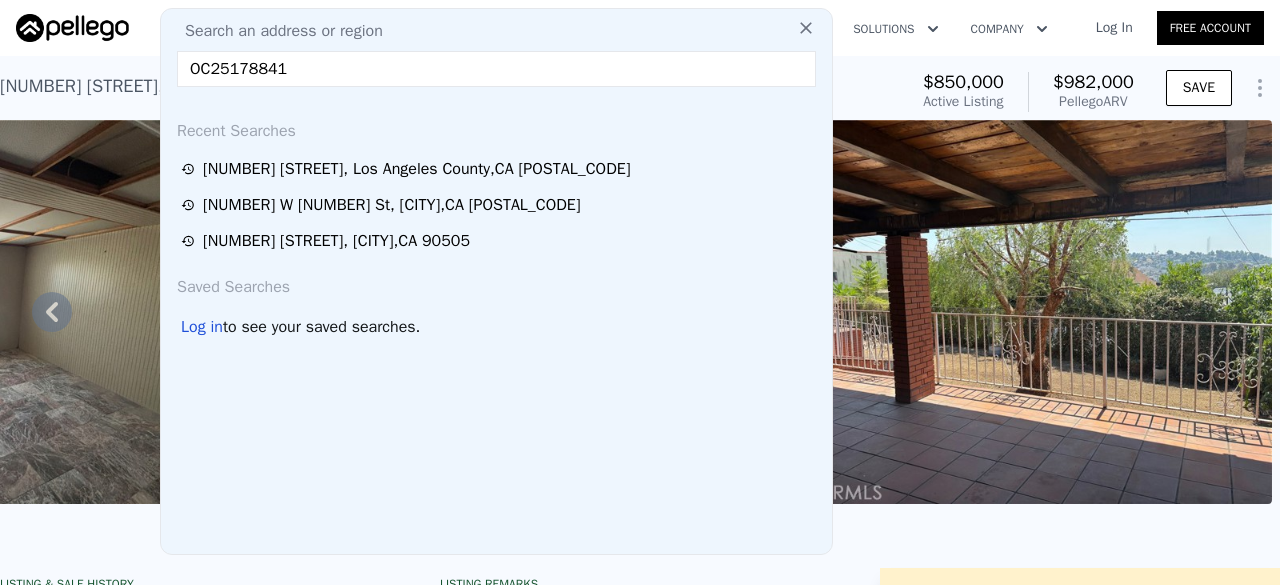 type on "OC25178841" 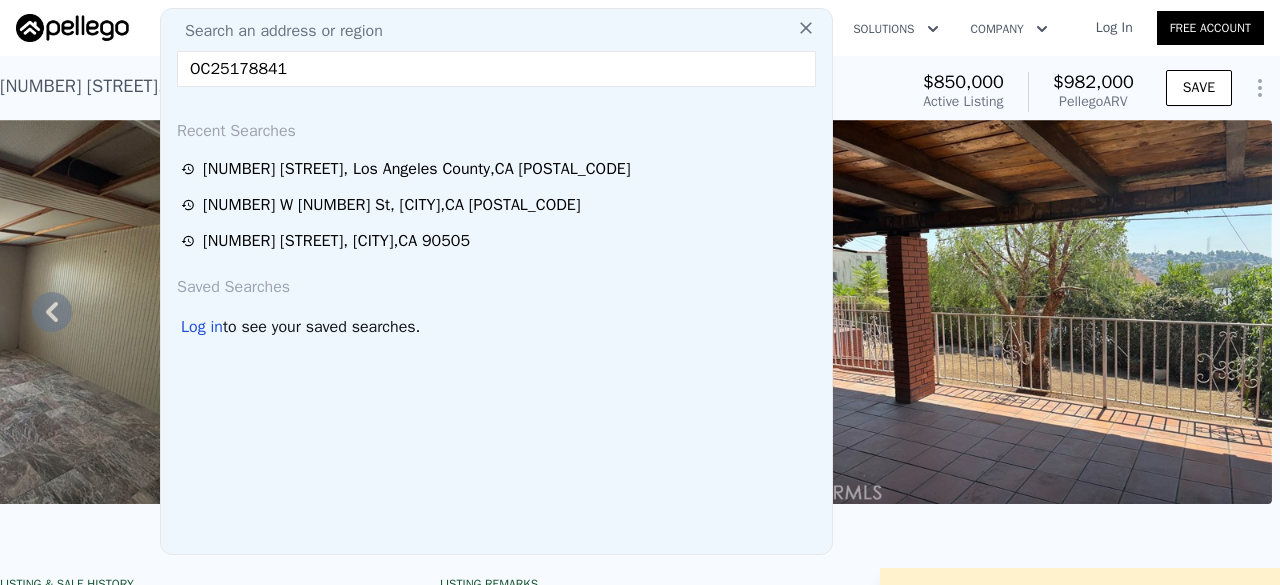 click on "OC25178841" at bounding box center [496, 69] 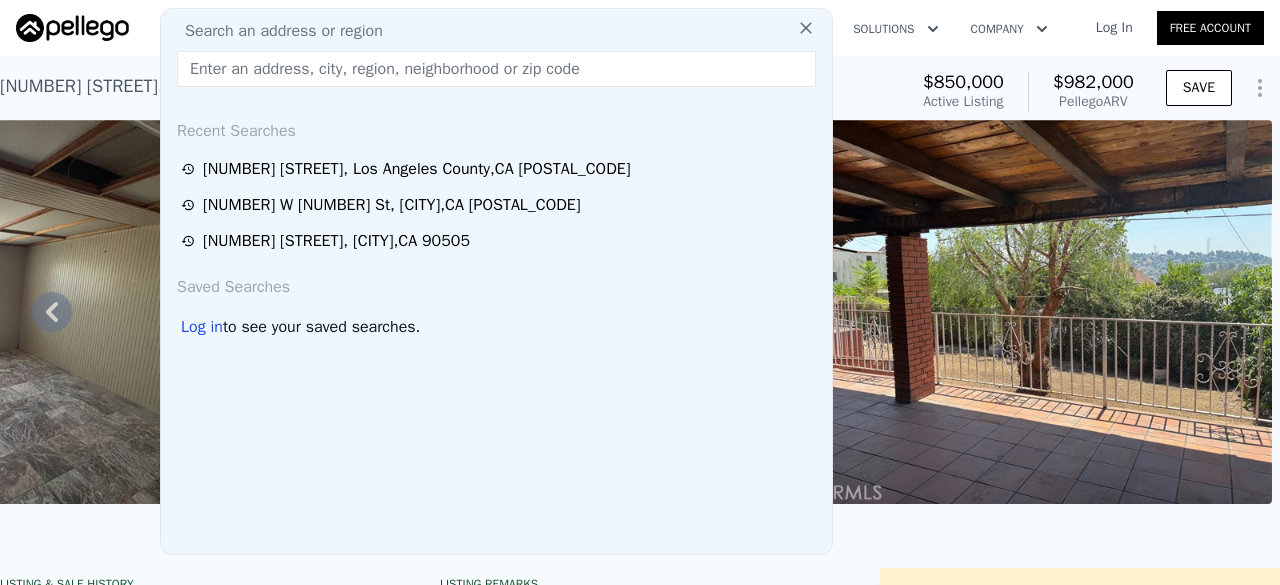 paste on "[NUMBER] [STREET], [CITY] [POSTAL_CODE]" 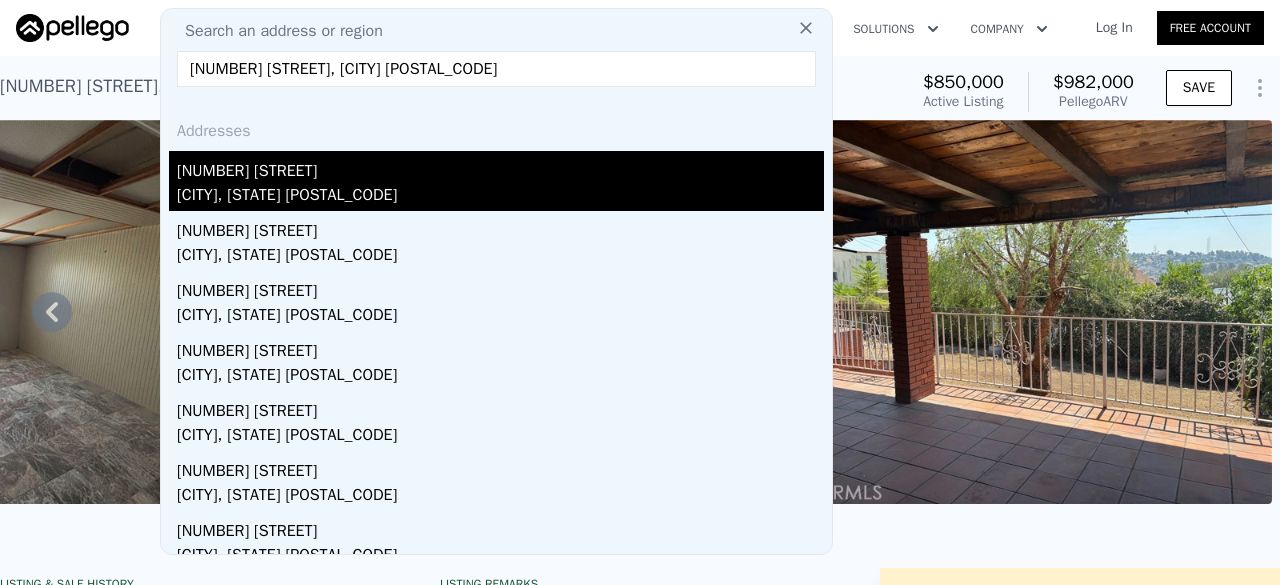 type on "[NUMBER] [STREET], [CITY] [POSTAL_CODE]" 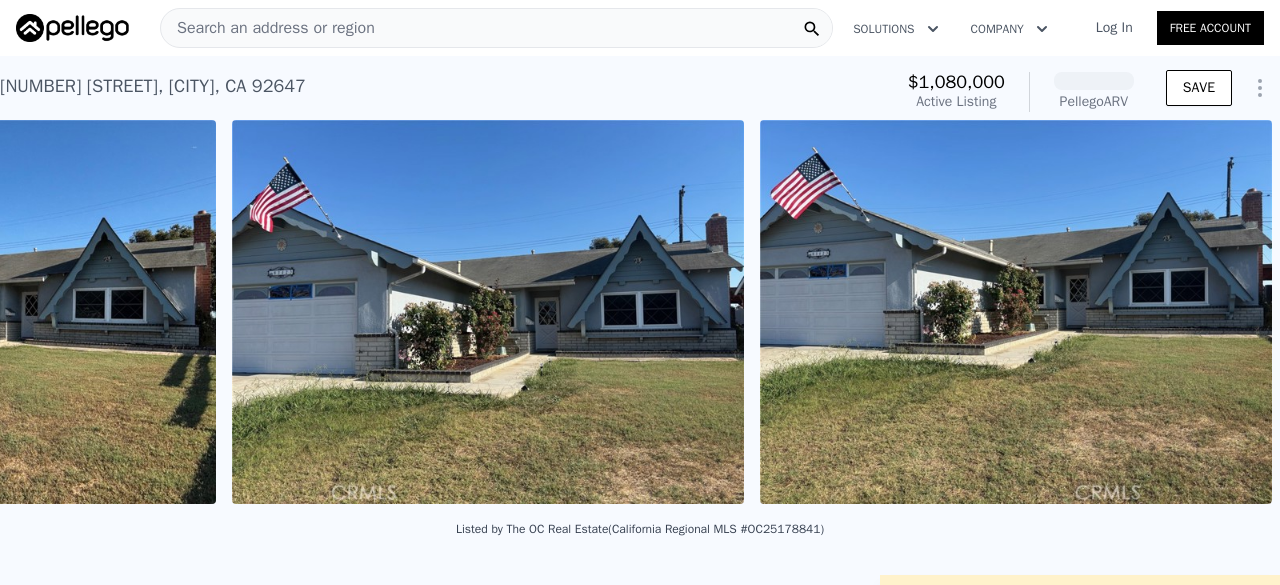 scroll, scrollTop: 0, scrollLeft: 1692, axis: horizontal 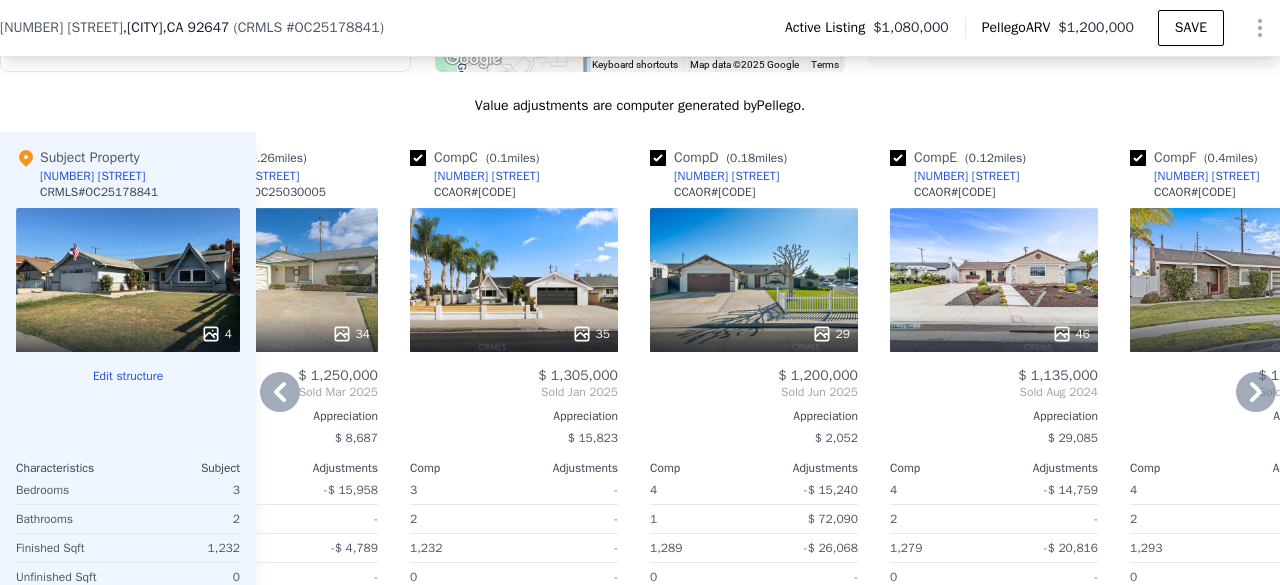 click on "35" at bounding box center (514, 280) 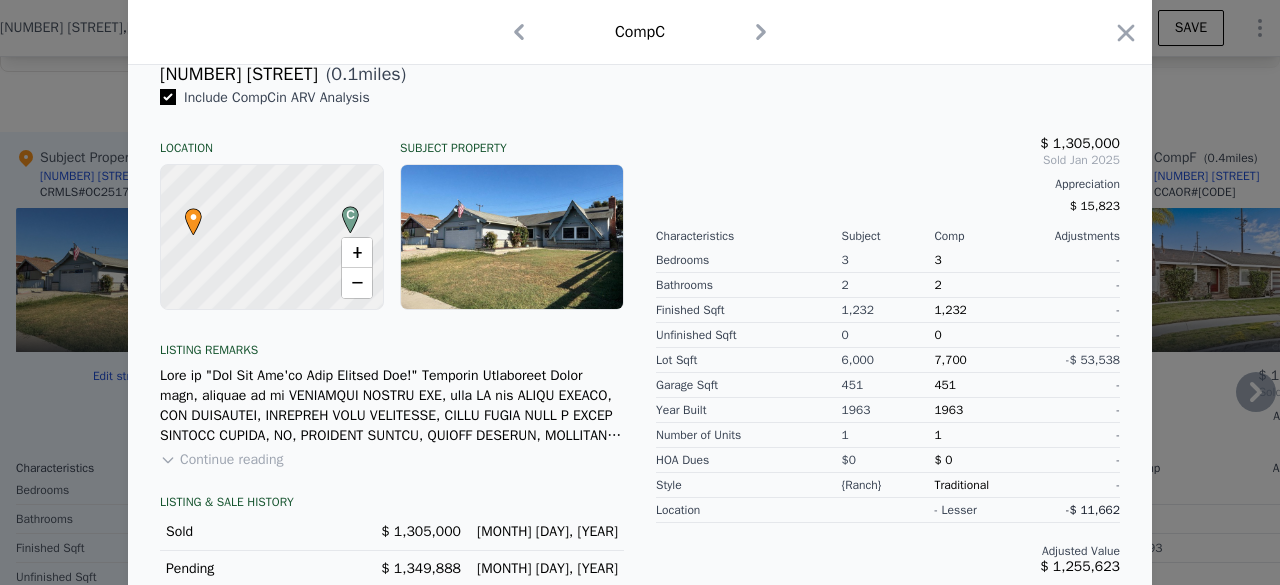 scroll, scrollTop: 510, scrollLeft: 0, axis: vertical 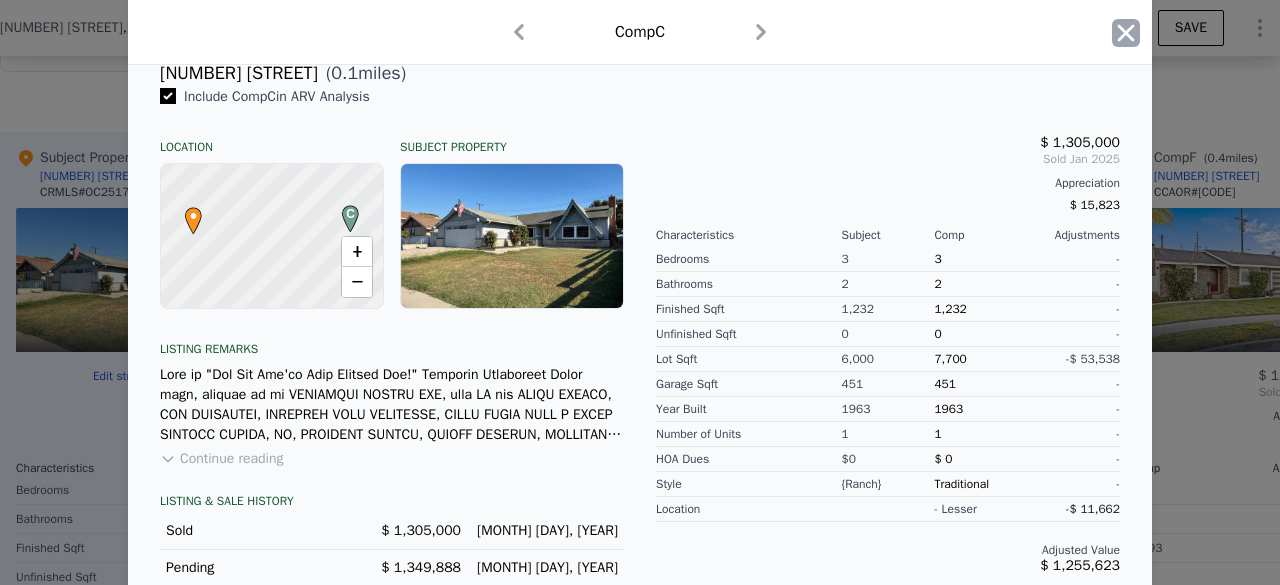 click 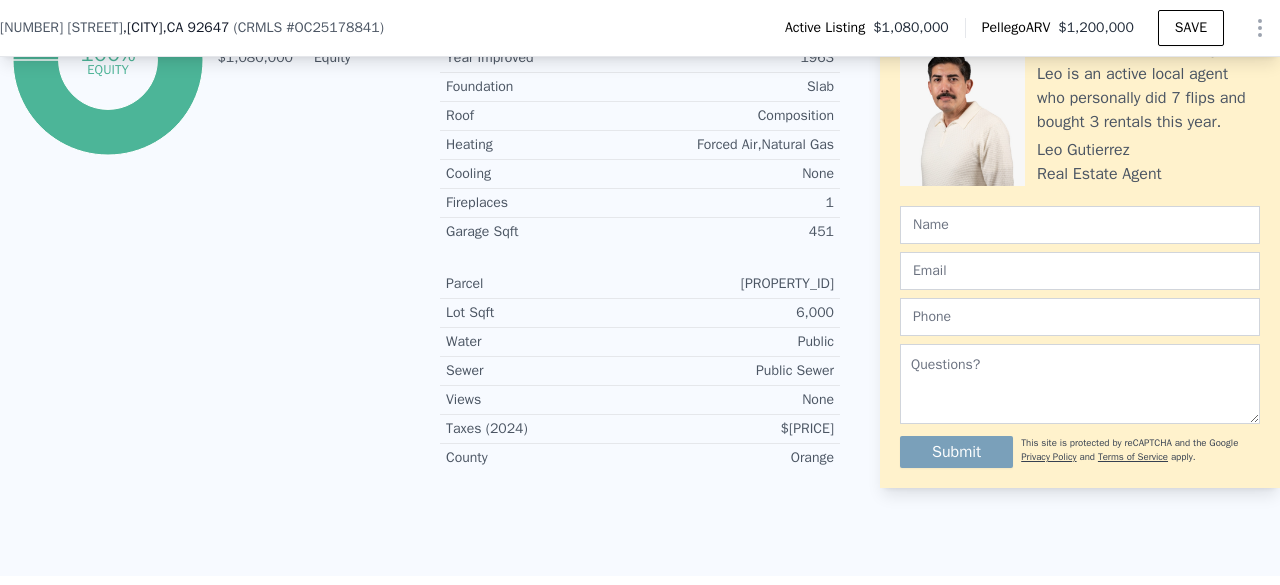 scroll, scrollTop: 1194, scrollLeft: 0, axis: vertical 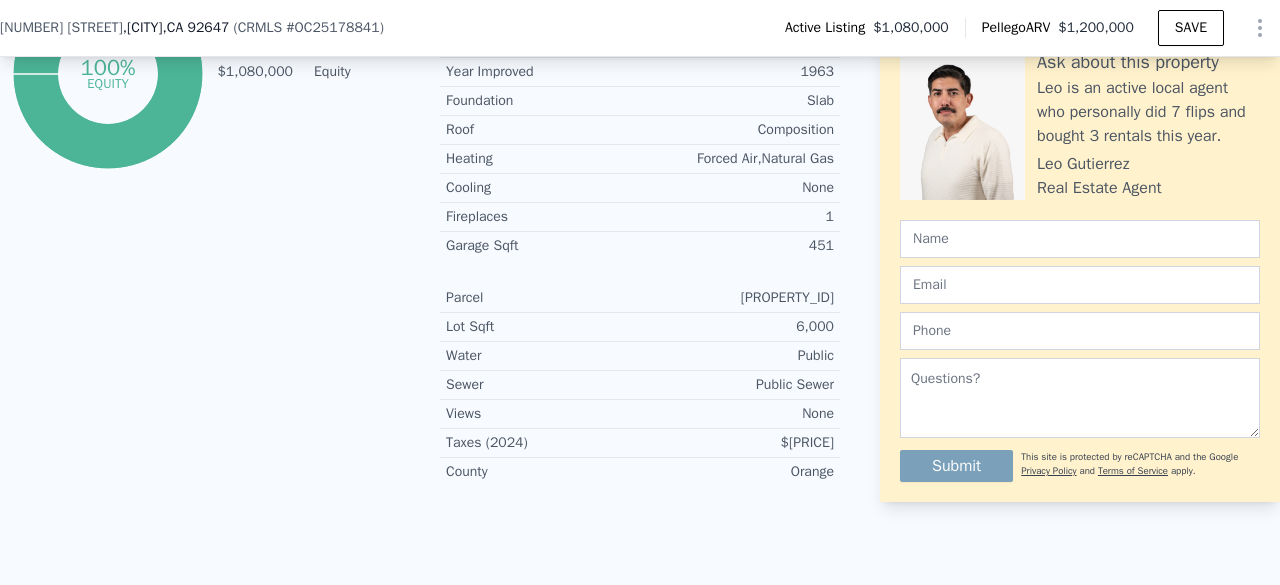 drag, startPoint x: 442, startPoint y: 337, endPoint x: 308, endPoint y: 337, distance: 134 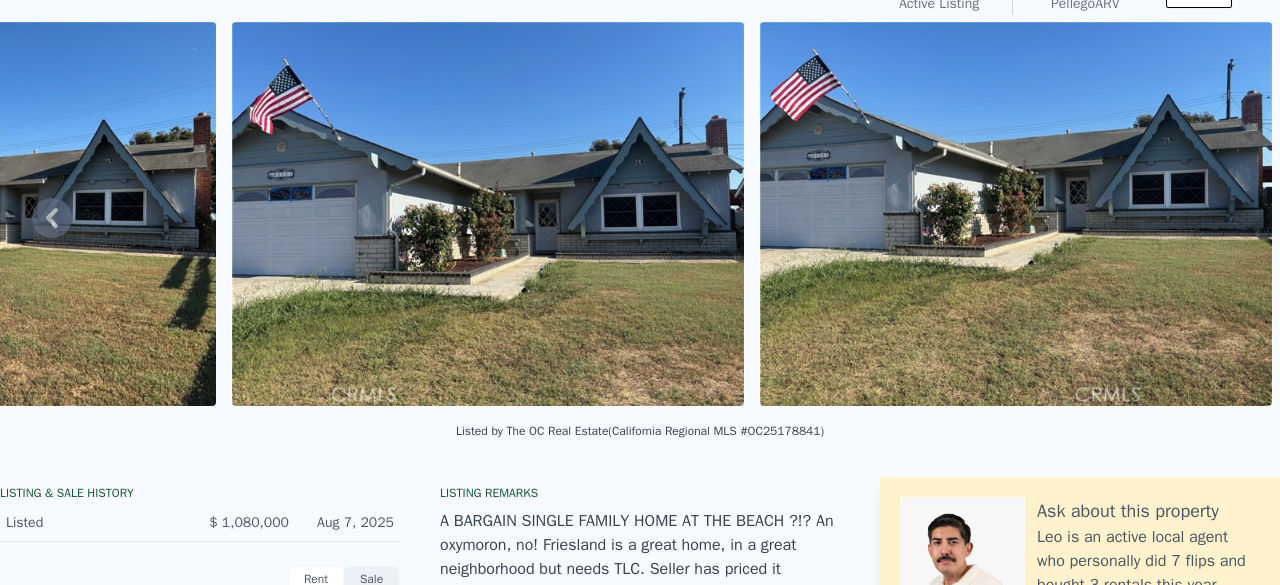 scroll, scrollTop: 0, scrollLeft: 0, axis: both 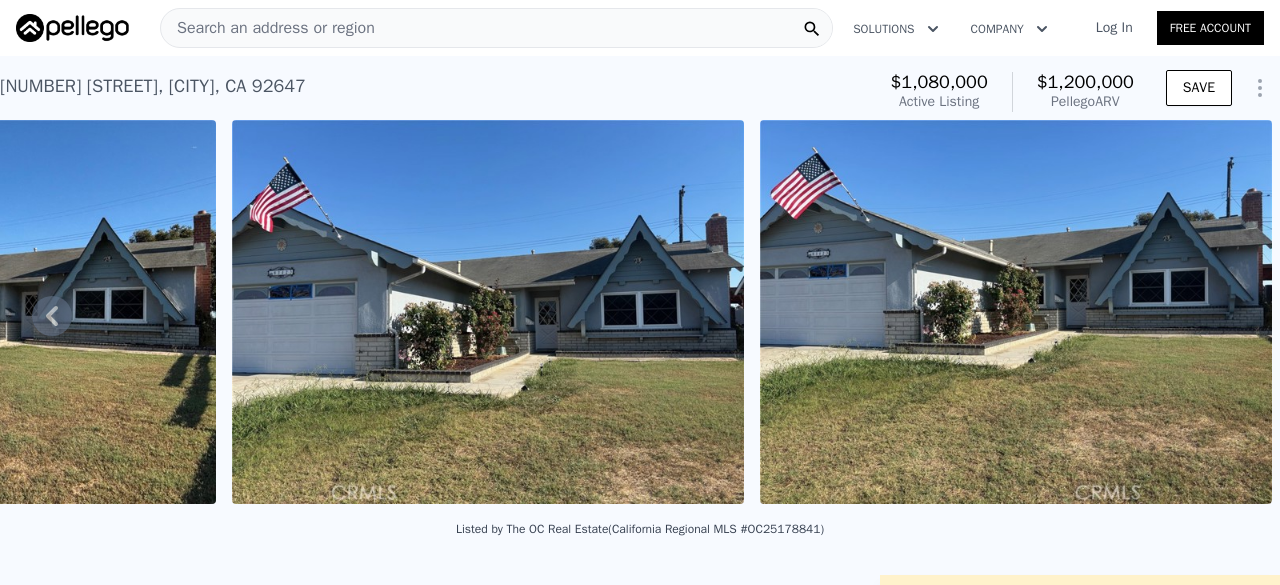 click on "Search an address or region" at bounding box center (268, 28) 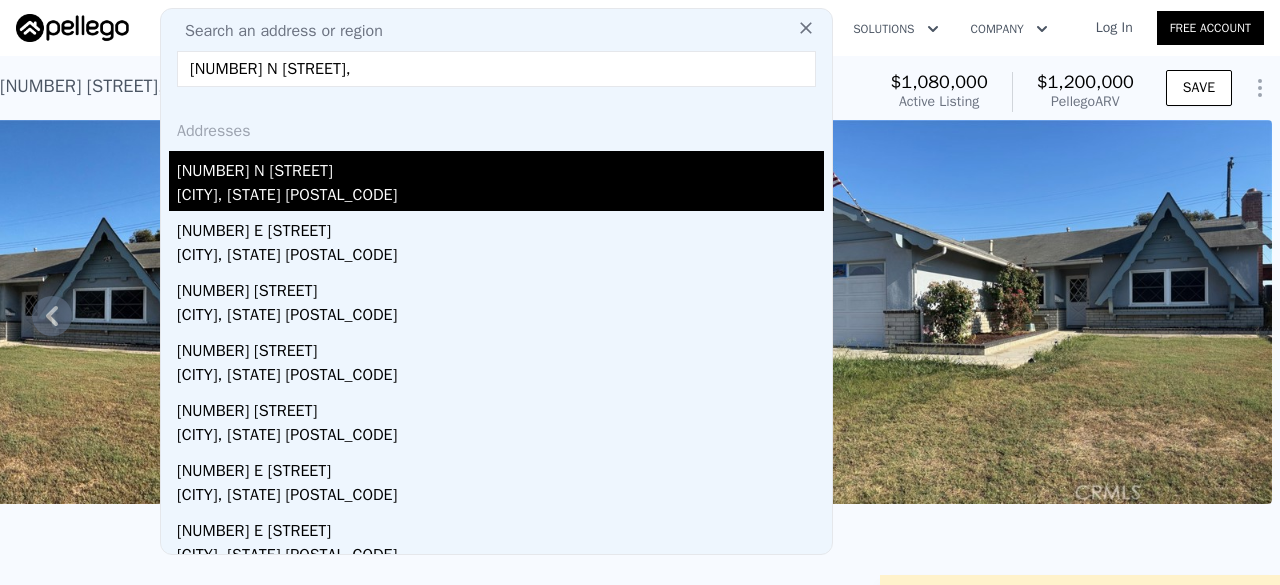 type on "[NUMBER] N [STREET]," 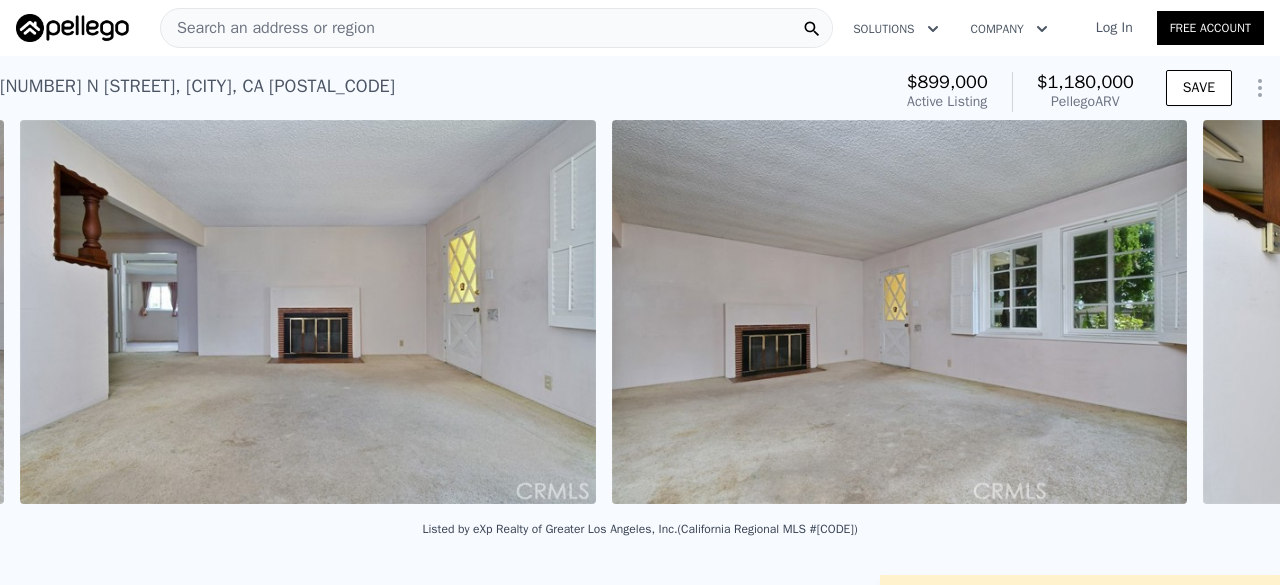 scroll, scrollTop: 0, scrollLeft: 4787, axis: horizontal 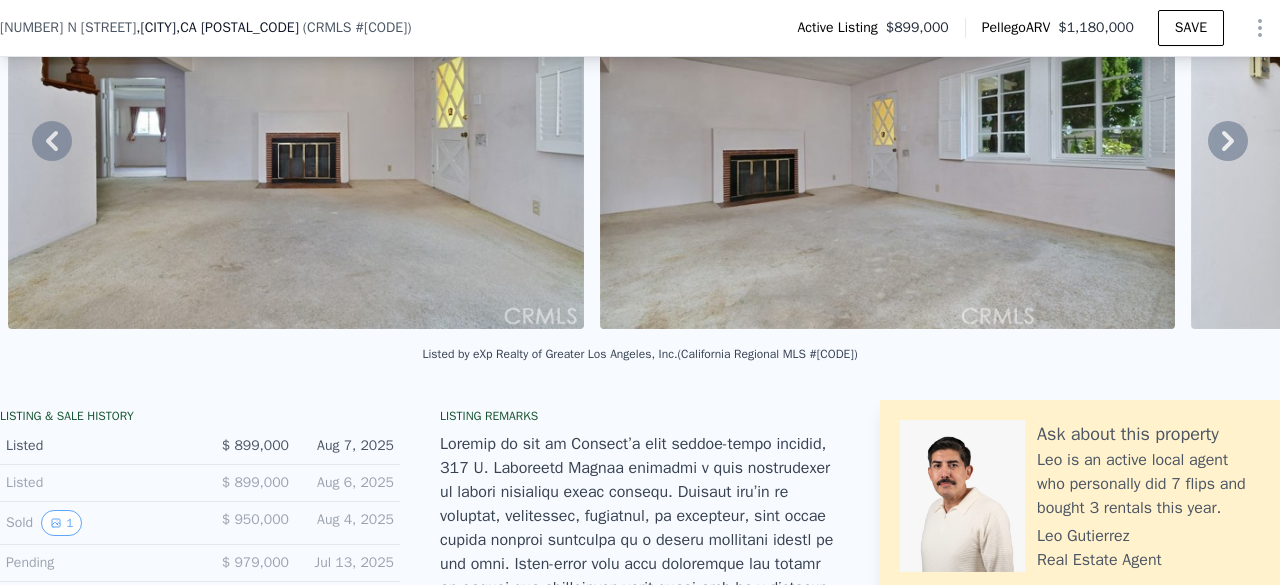 click on "Listed by eXp Realty of Greater Los Angeles, Inc.  (California Regional MLS #[CODE])" at bounding box center [639, 354] 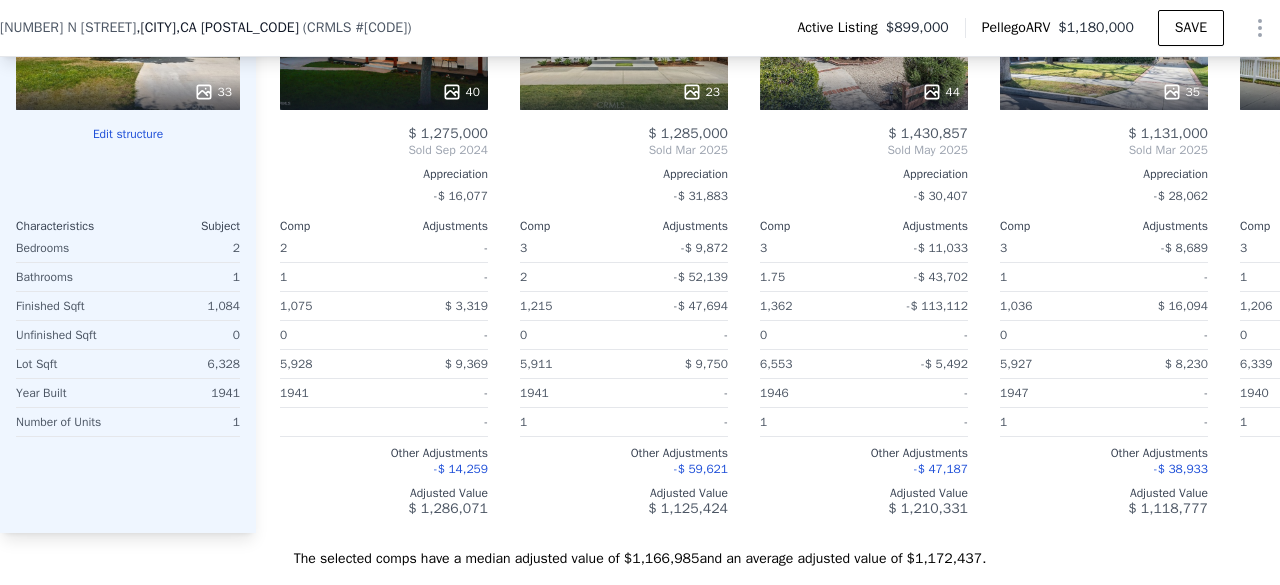 scroll, scrollTop: 2572, scrollLeft: 0, axis: vertical 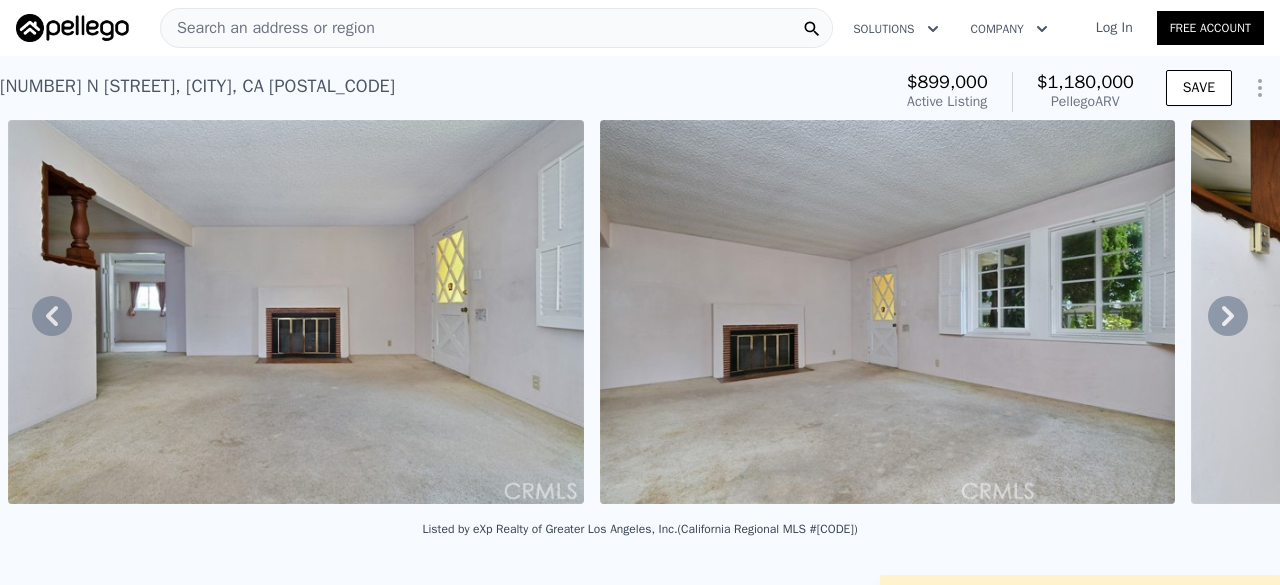 click on "Search an address or region" at bounding box center (268, 28) 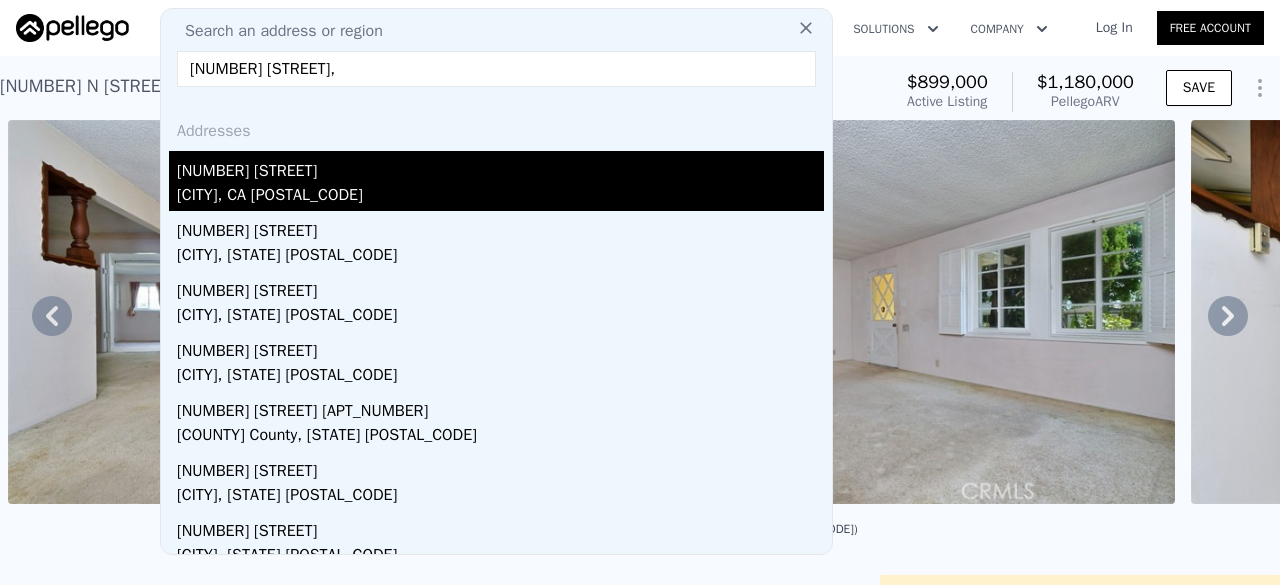 type on "[NUMBER] [STREET]," 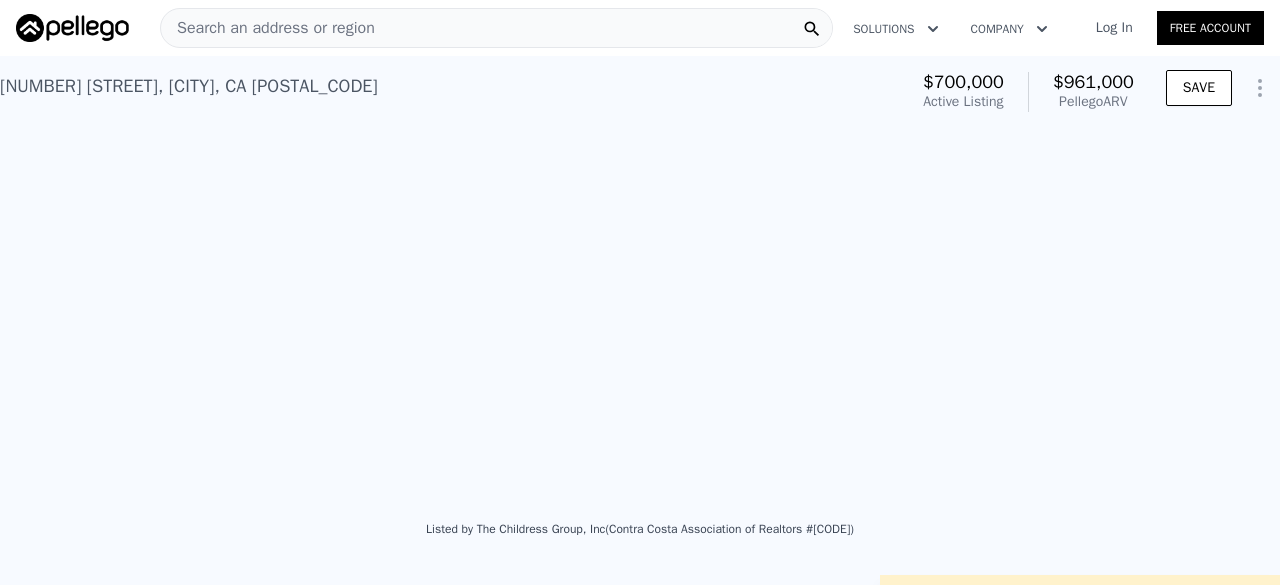 scroll, scrollTop: 0, scrollLeft: 4576, axis: horizontal 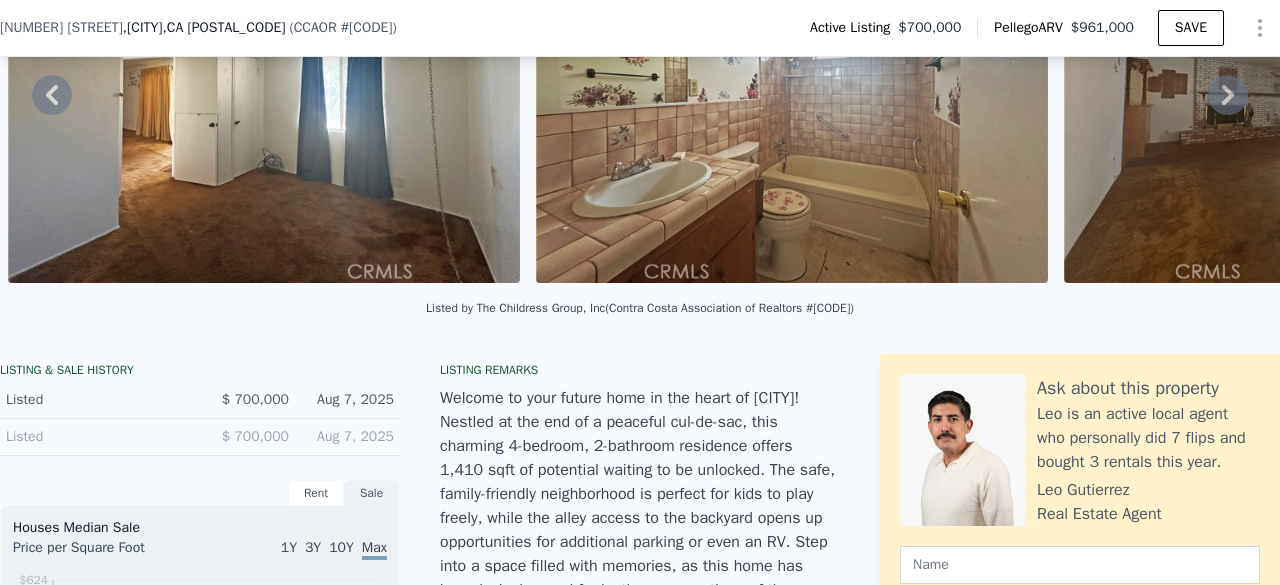 drag, startPoint x: 788, startPoint y: 321, endPoint x: 855, endPoint y: 323, distance: 67.02985 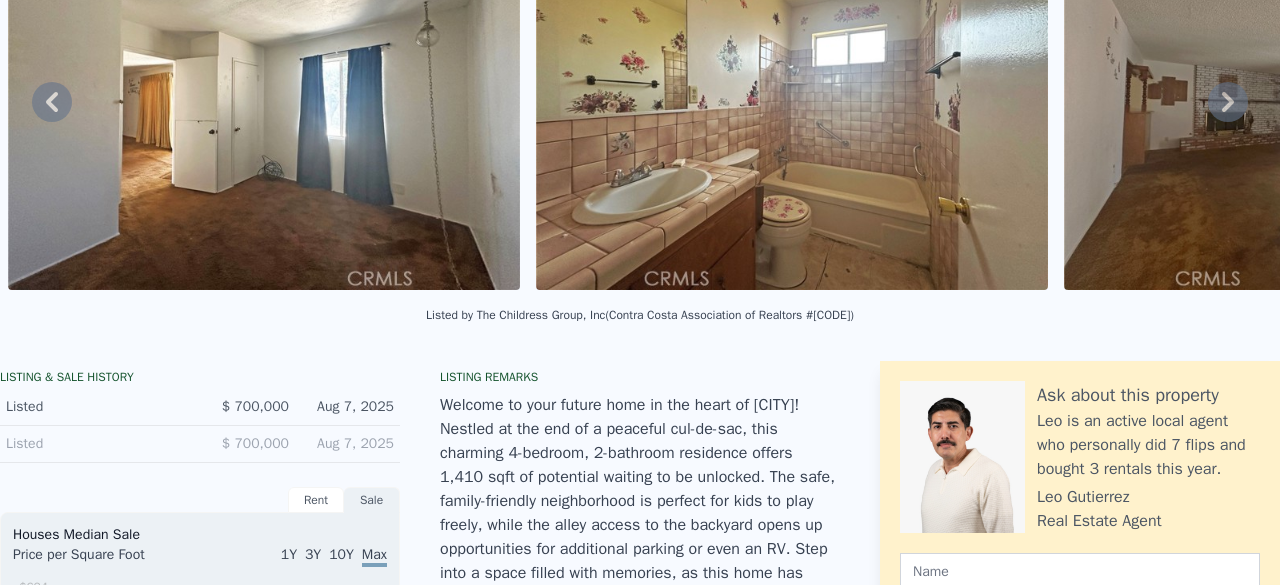scroll, scrollTop: 0, scrollLeft: 0, axis: both 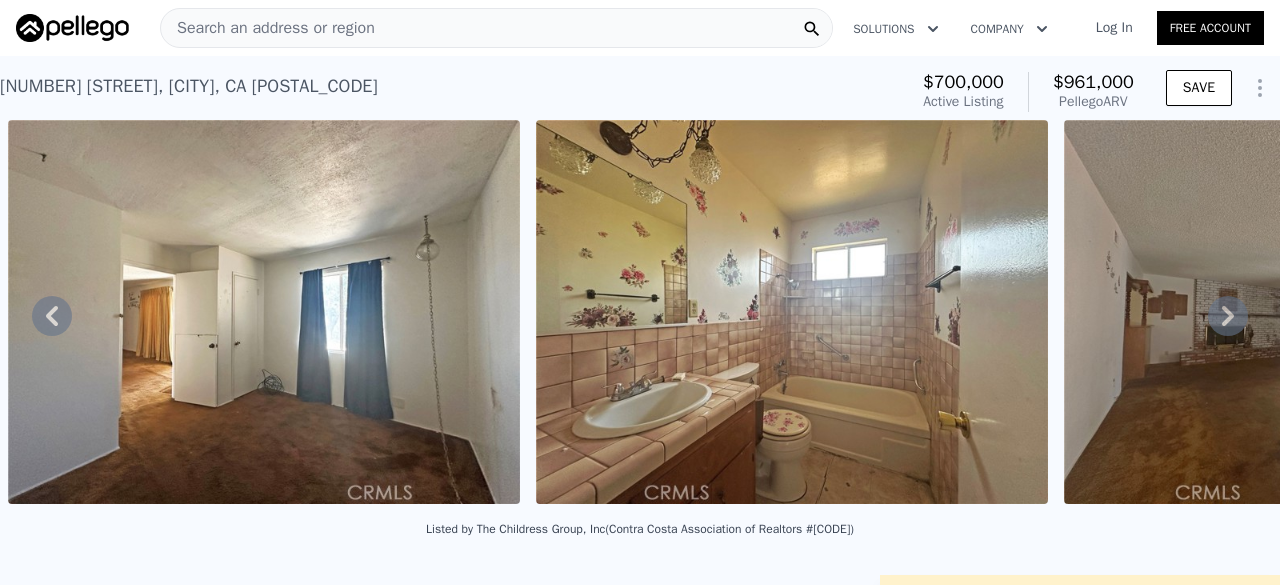 click on "Search an address or region" at bounding box center (268, 28) 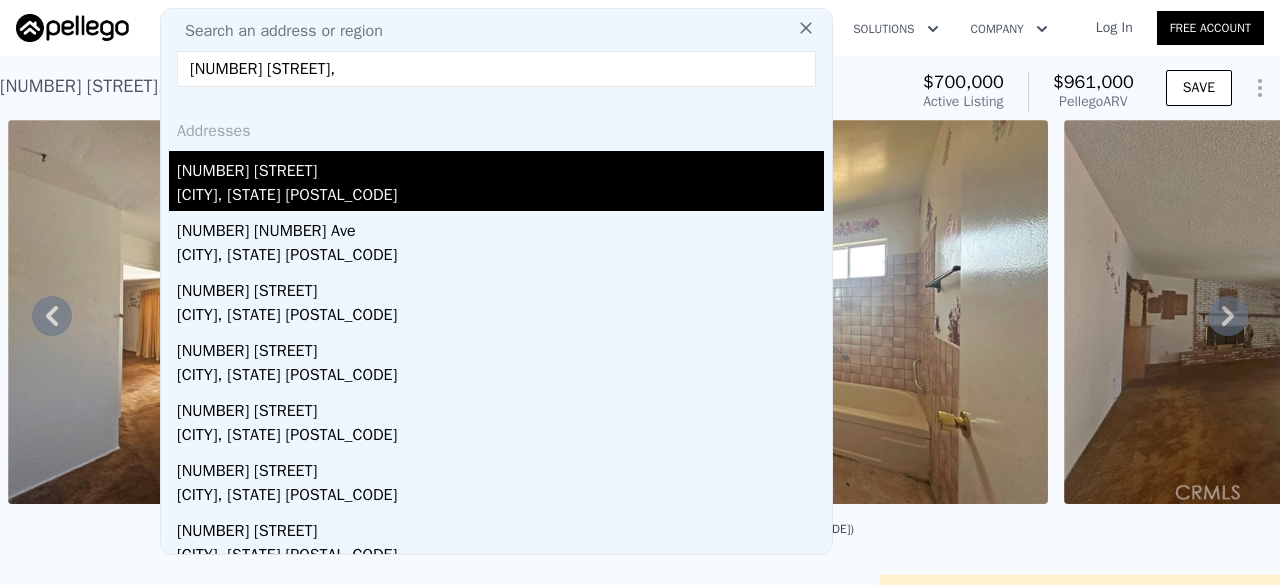 type on "[NUMBER] [STREET]," 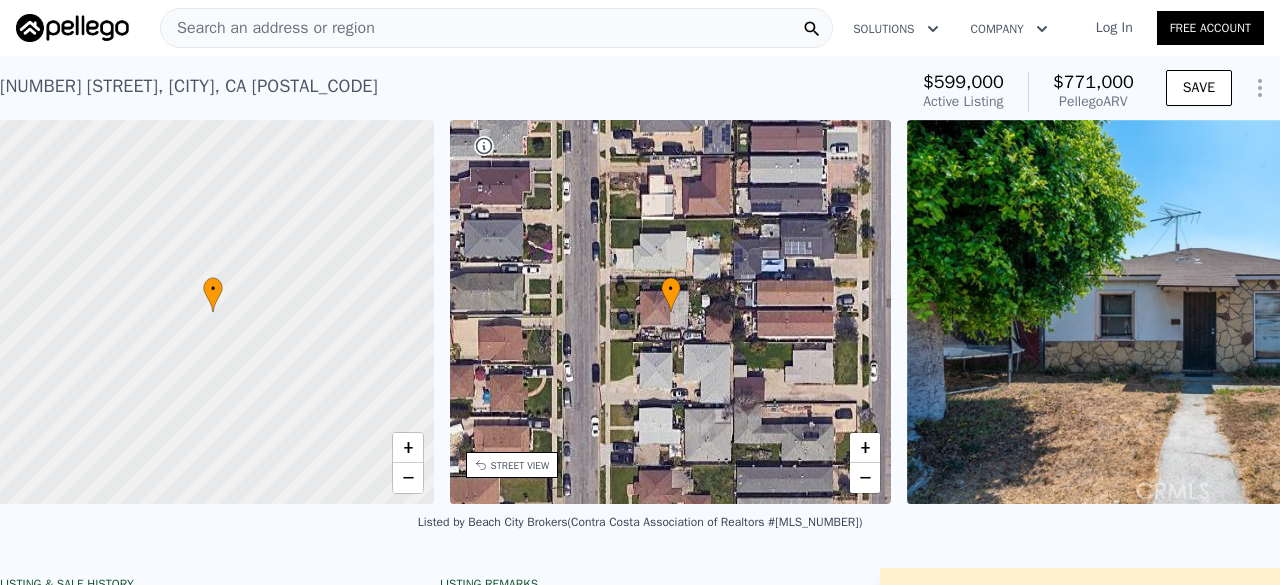scroll, scrollTop: 0, scrollLeft: 8, axis: horizontal 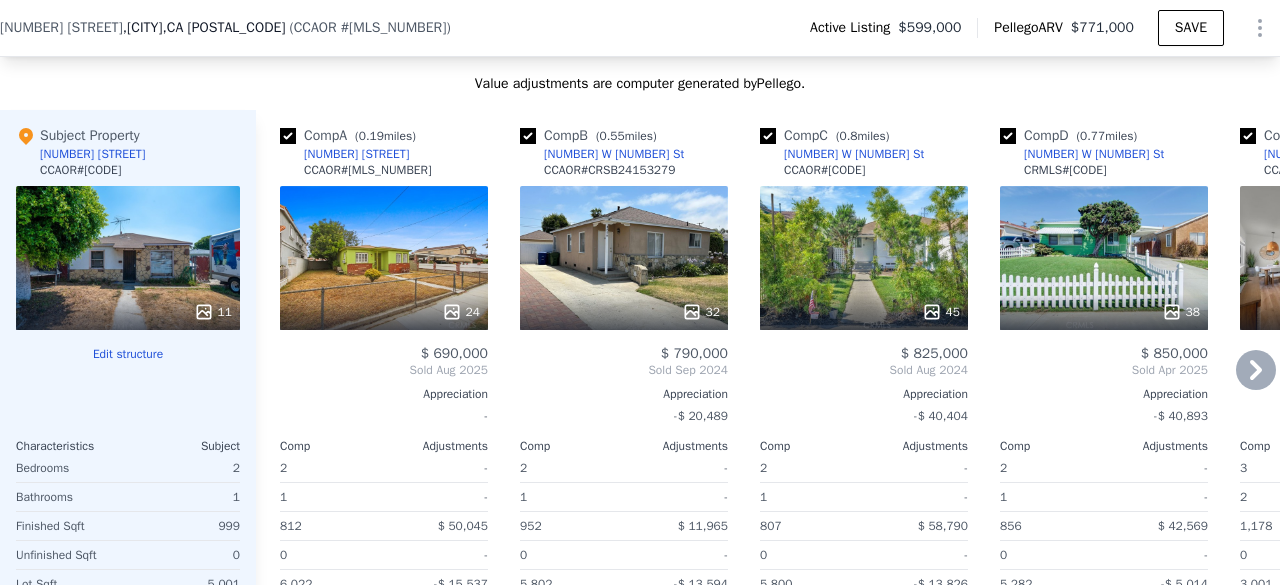 click on "32" at bounding box center (624, 258) 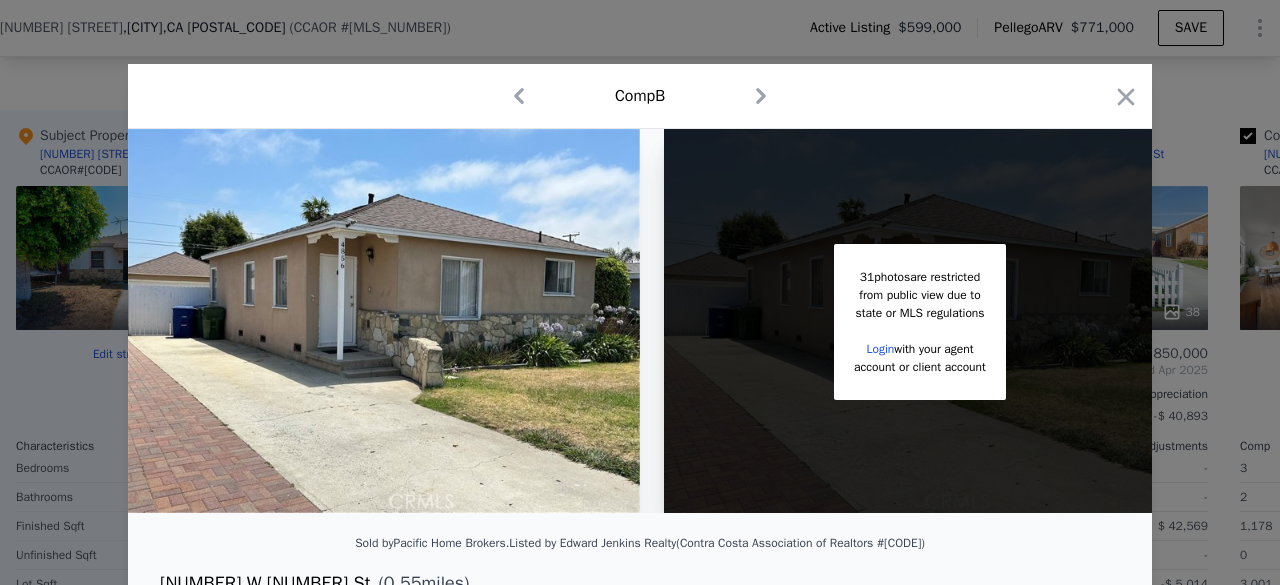 scroll, scrollTop: 0, scrollLeft: 31, axis: horizontal 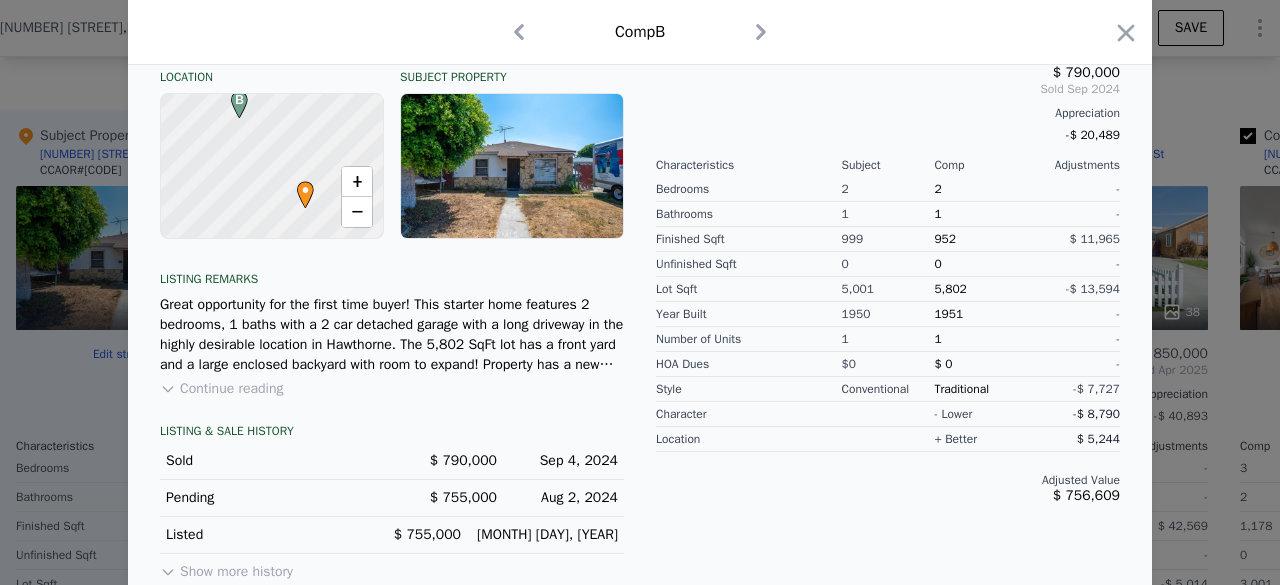 drag, startPoint x: 1203, startPoint y: 419, endPoint x: 92, endPoint y: 433, distance: 1111.0883 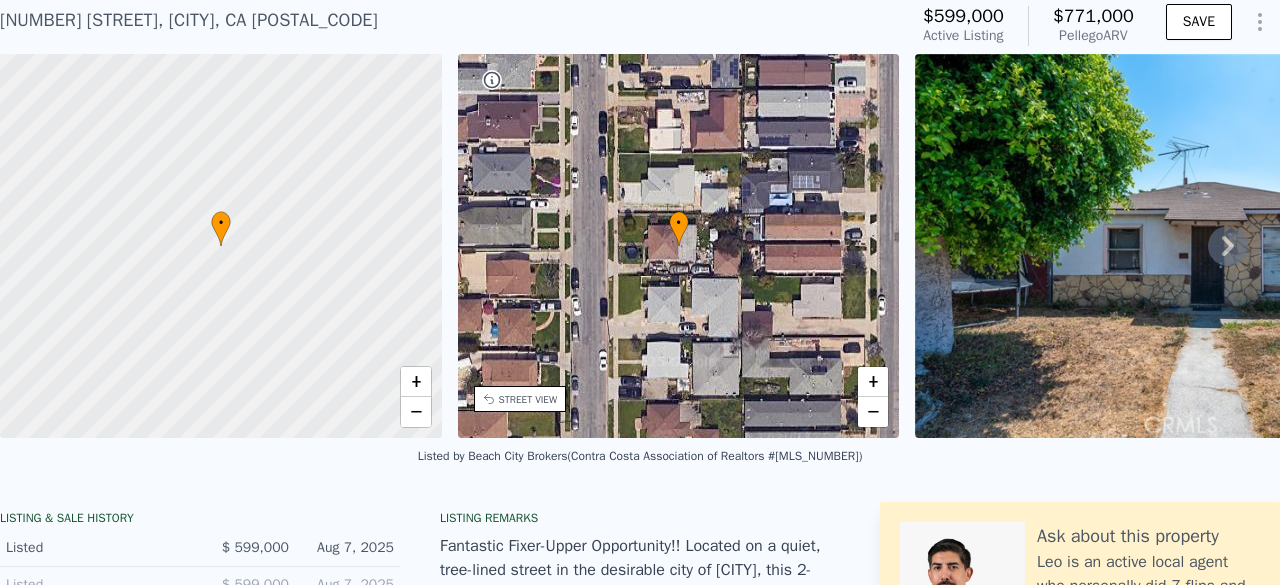 scroll, scrollTop: 0, scrollLeft: 0, axis: both 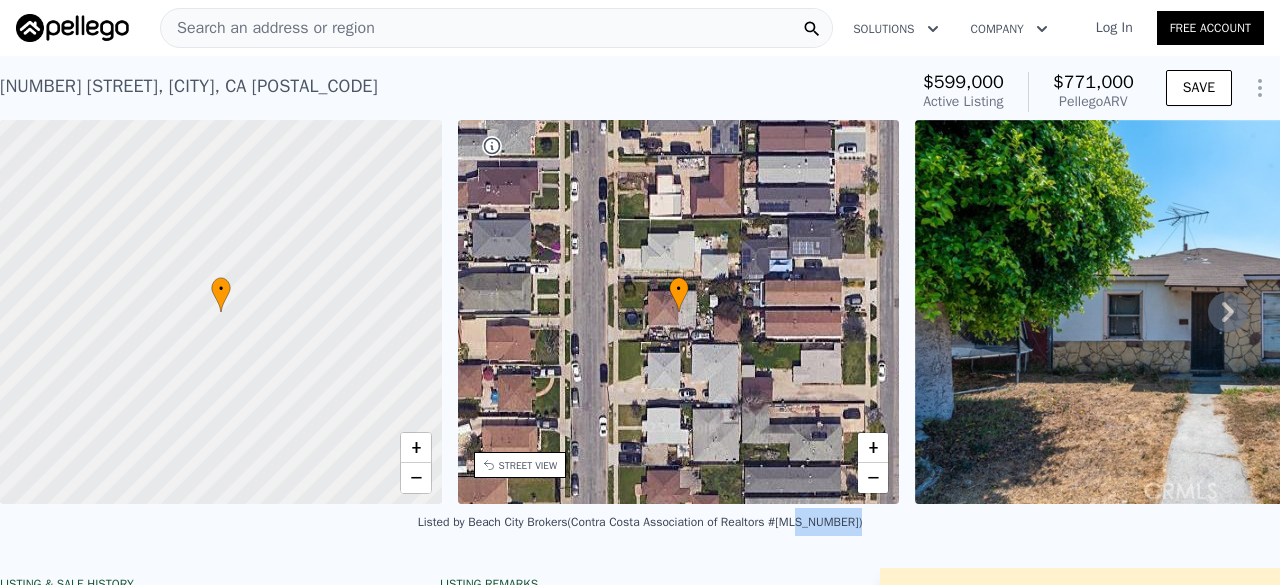 drag, startPoint x: 776, startPoint y: 536, endPoint x: 834, endPoint y: 542, distance: 58.30952 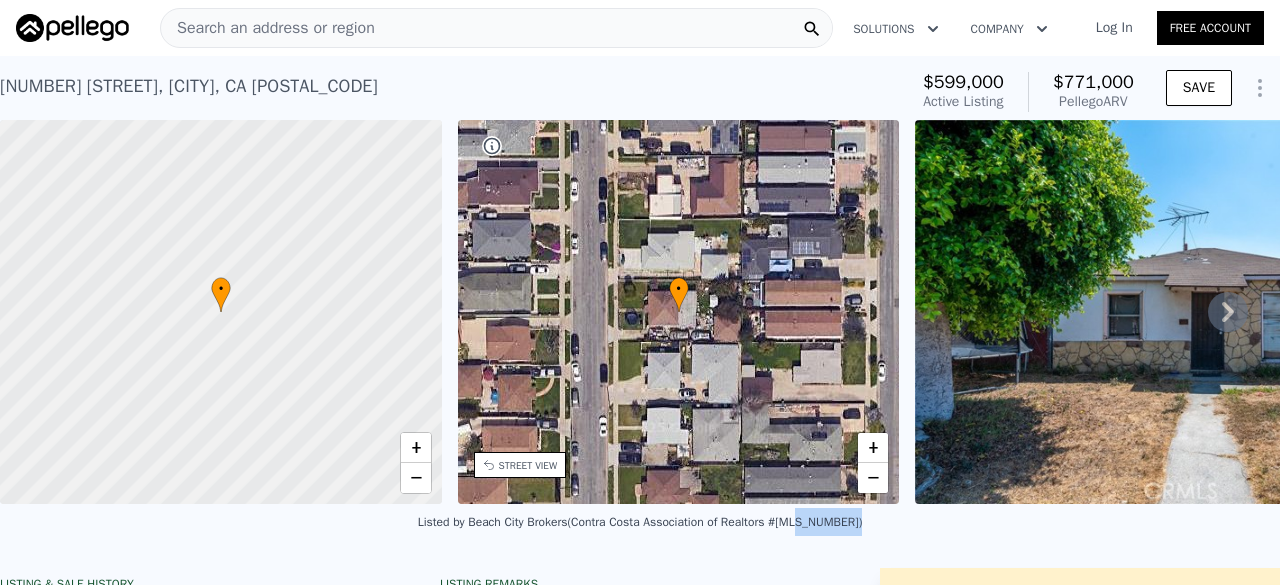 copy on "[MLS_NUMBER]" 